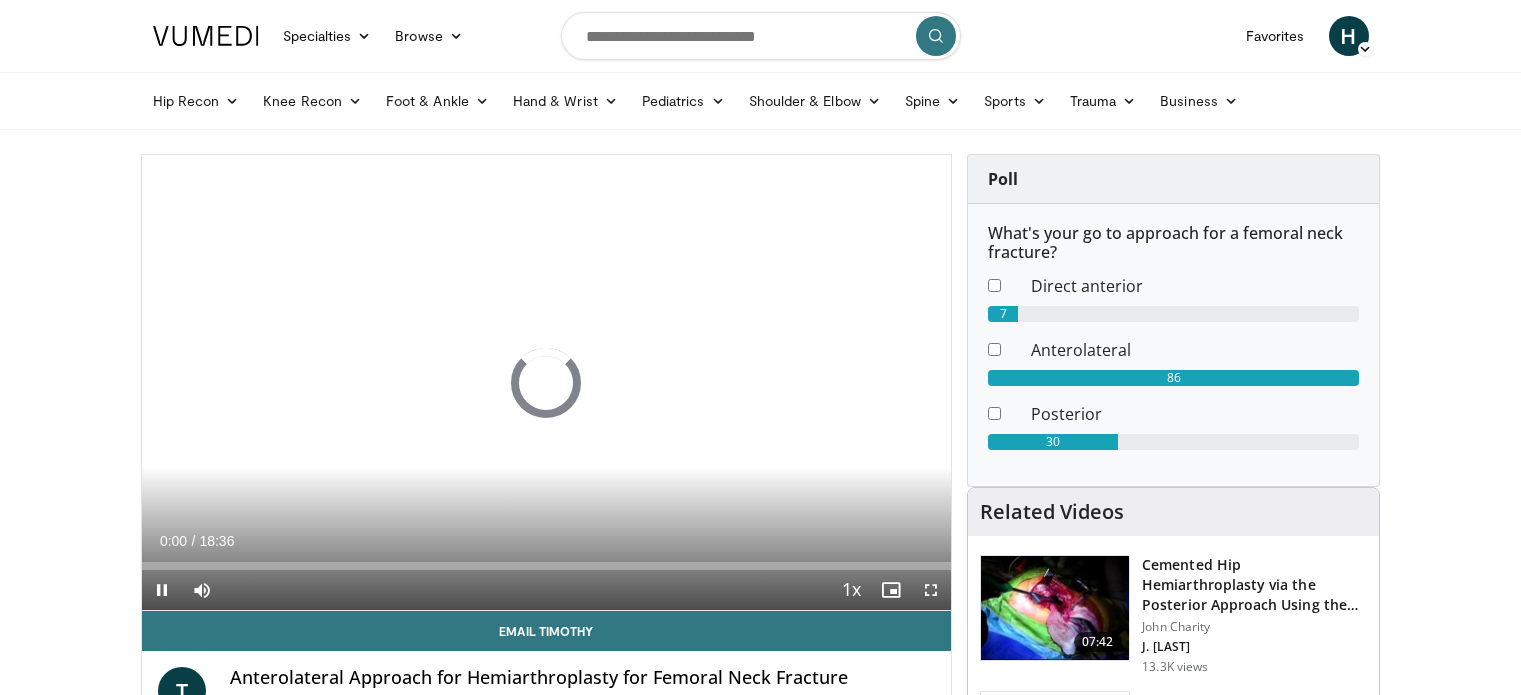 scroll, scrollTop: 0, scrollLeft: 0, axis: both 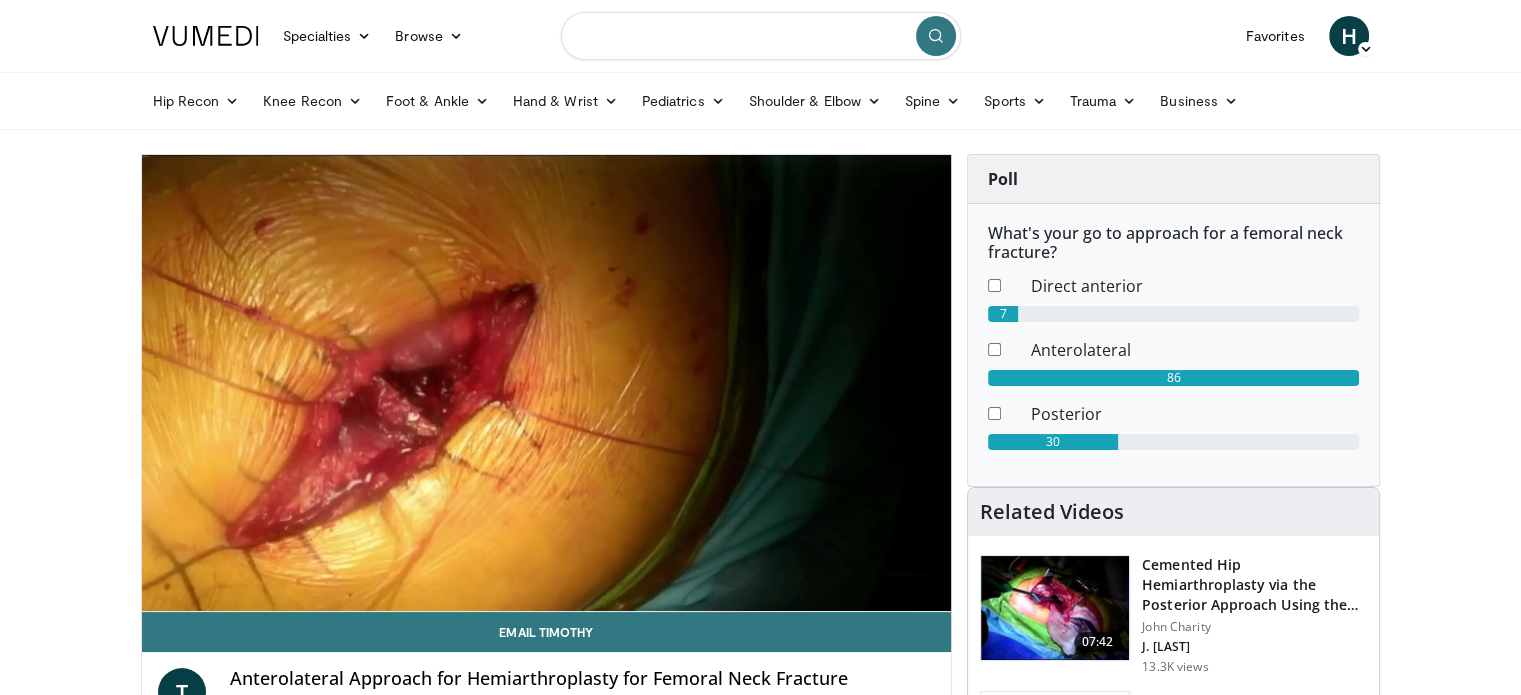 click at bounding box center (761, 36) 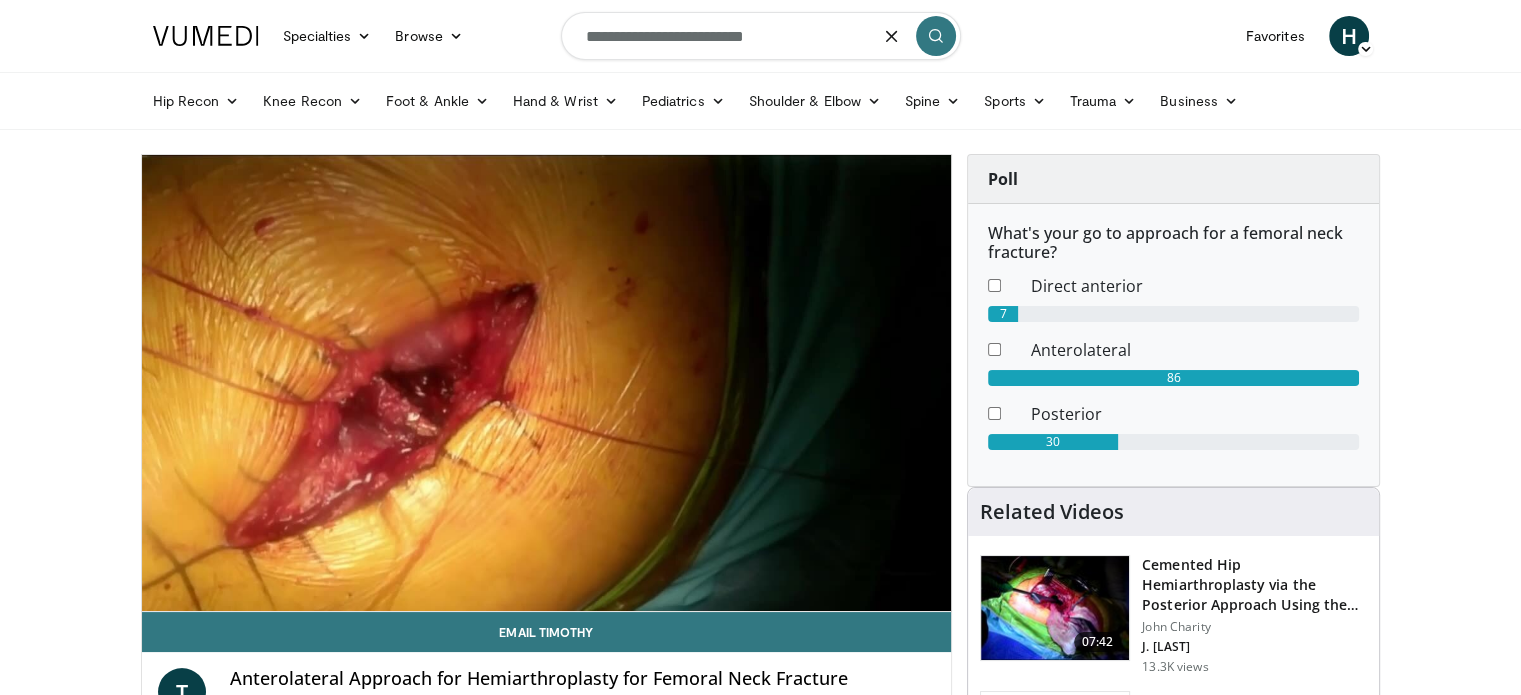 type on "**********" 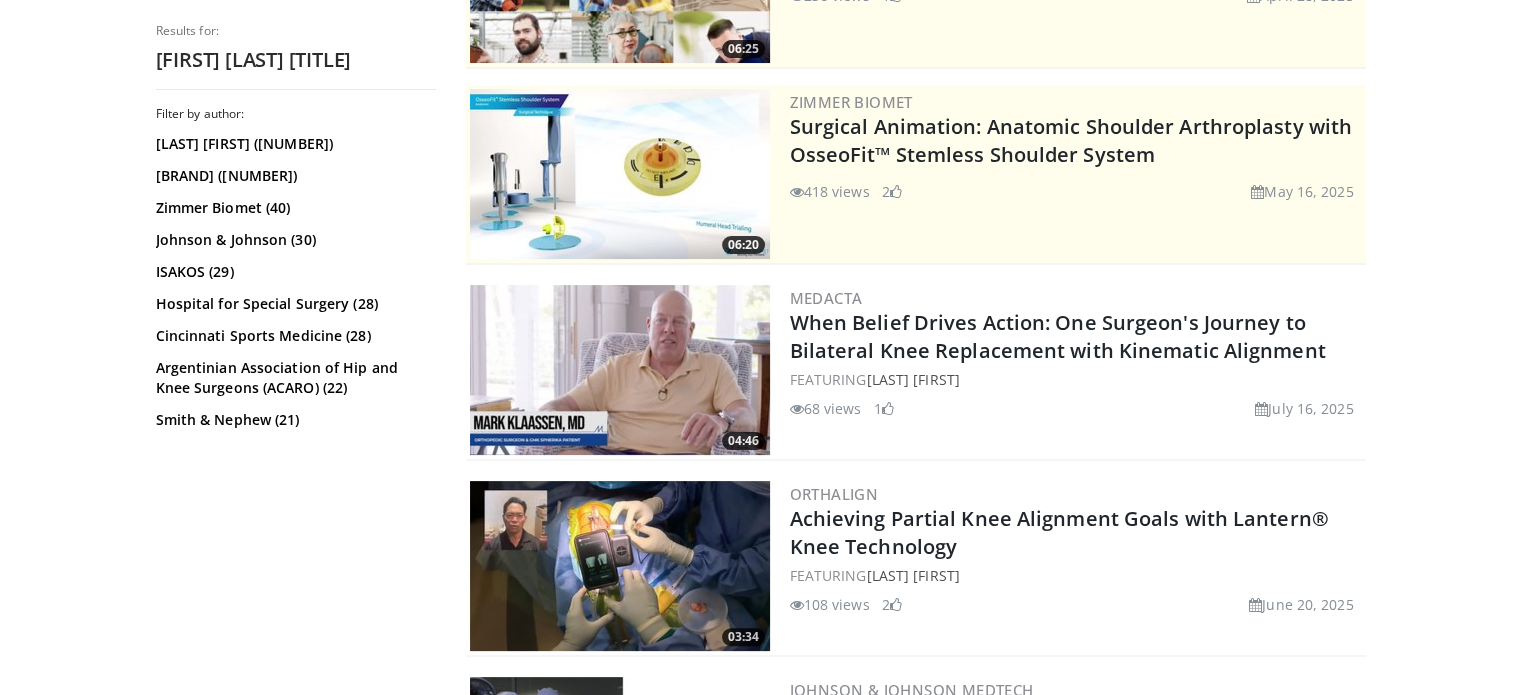 scroll, scrollTop: 0, scrollLeft: 0, axis: both 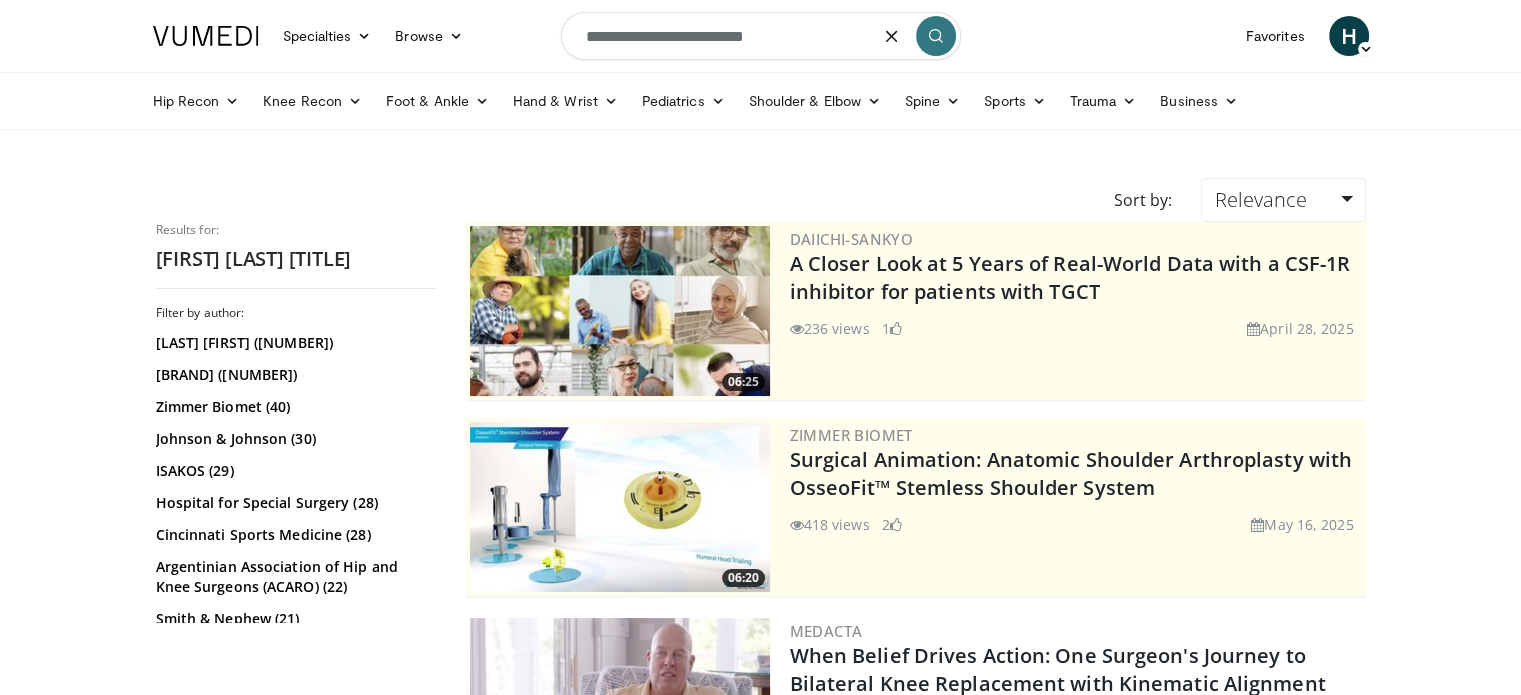 click on "**********" at bounding box center (761, 36) 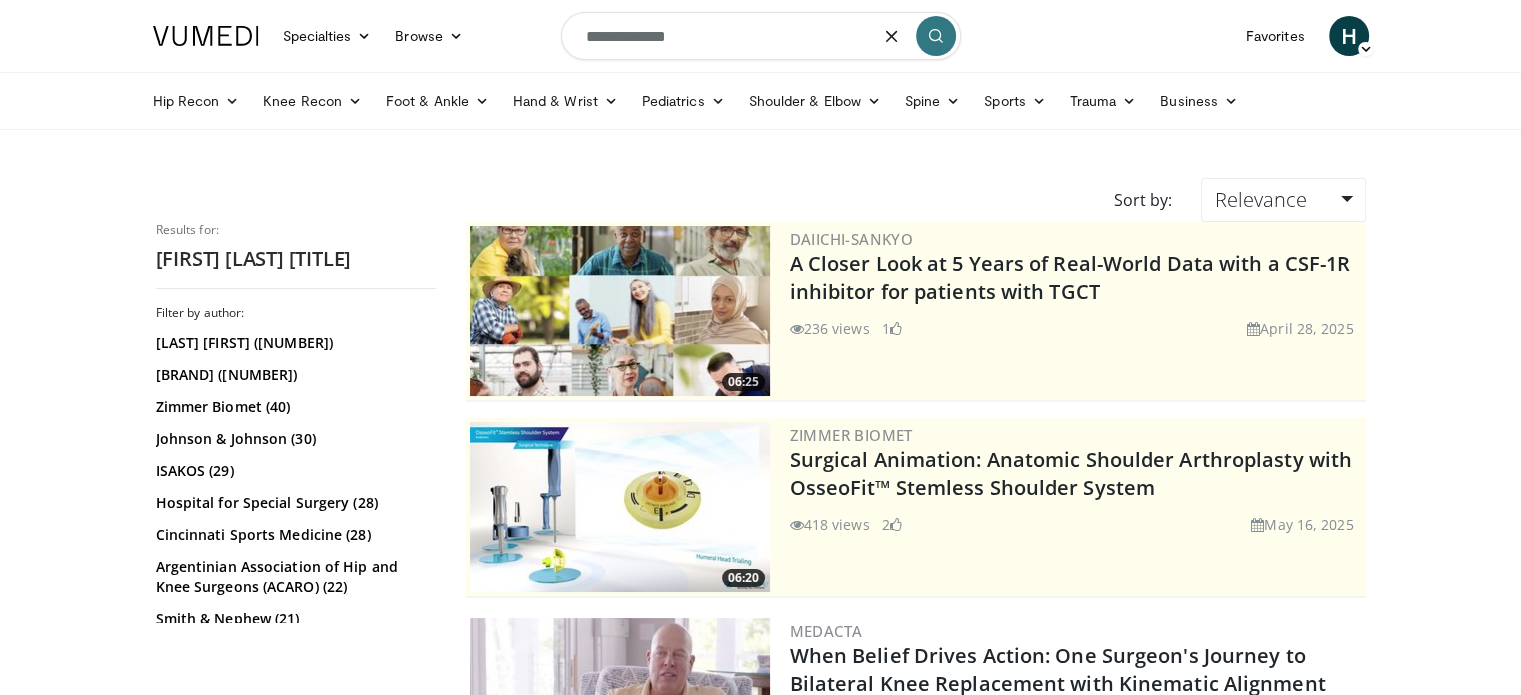 type on "**********" 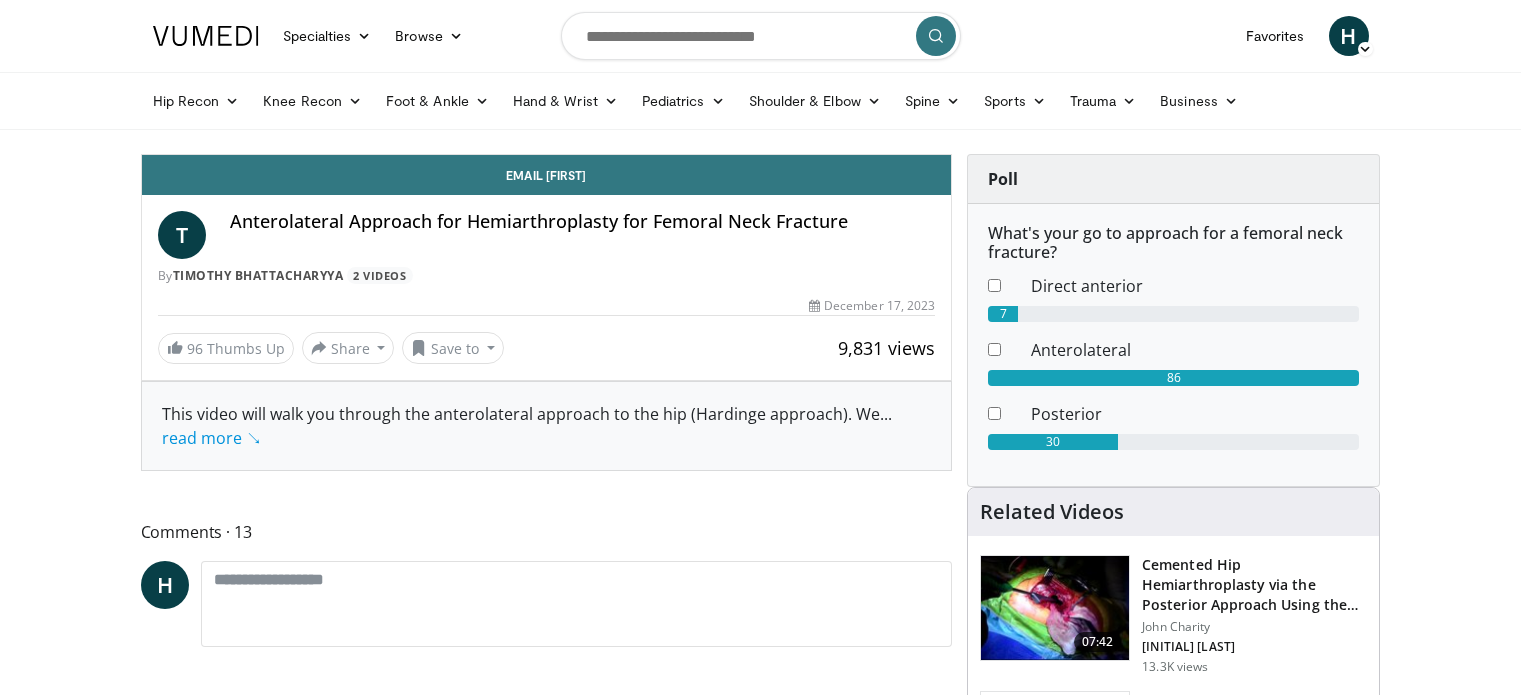 scroll, scrollTop: 0, scrollLeft: 0, axis: both 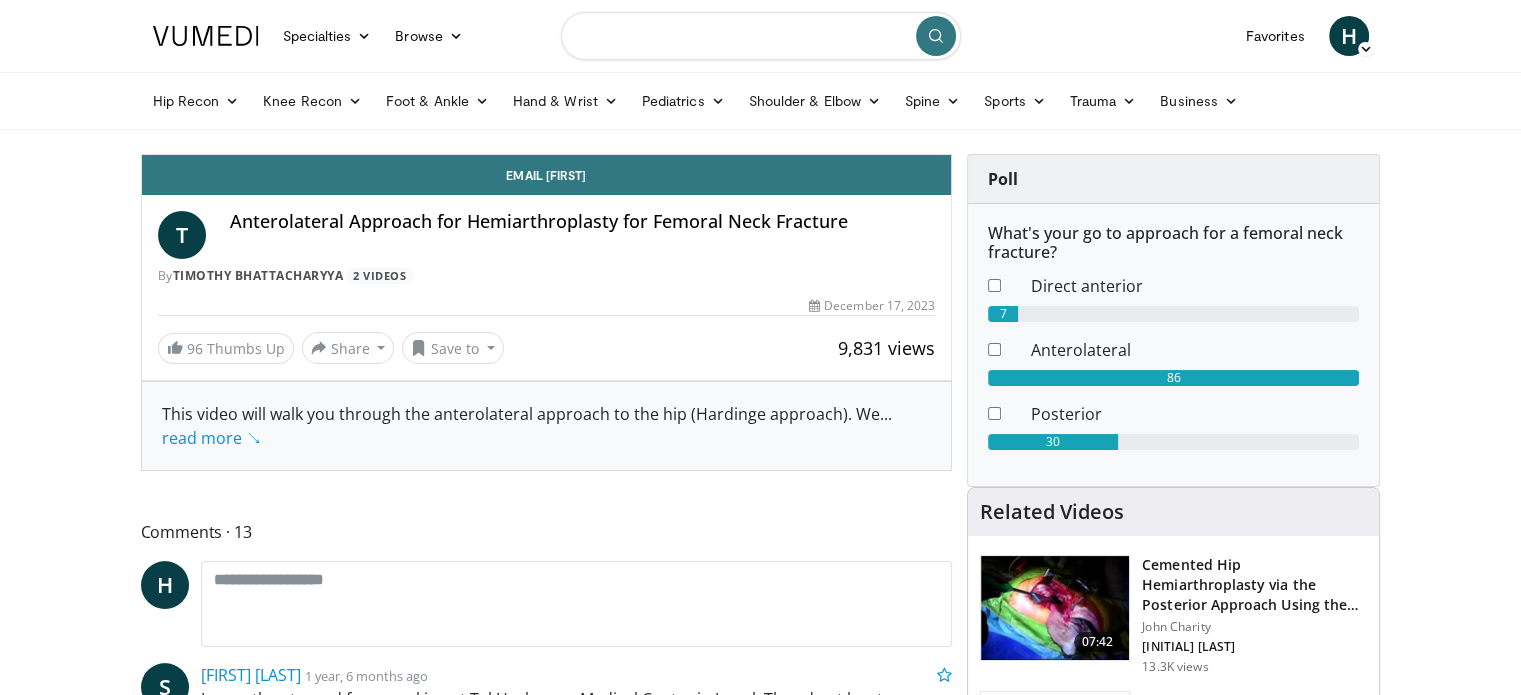 click at bounding box center [761, 36] 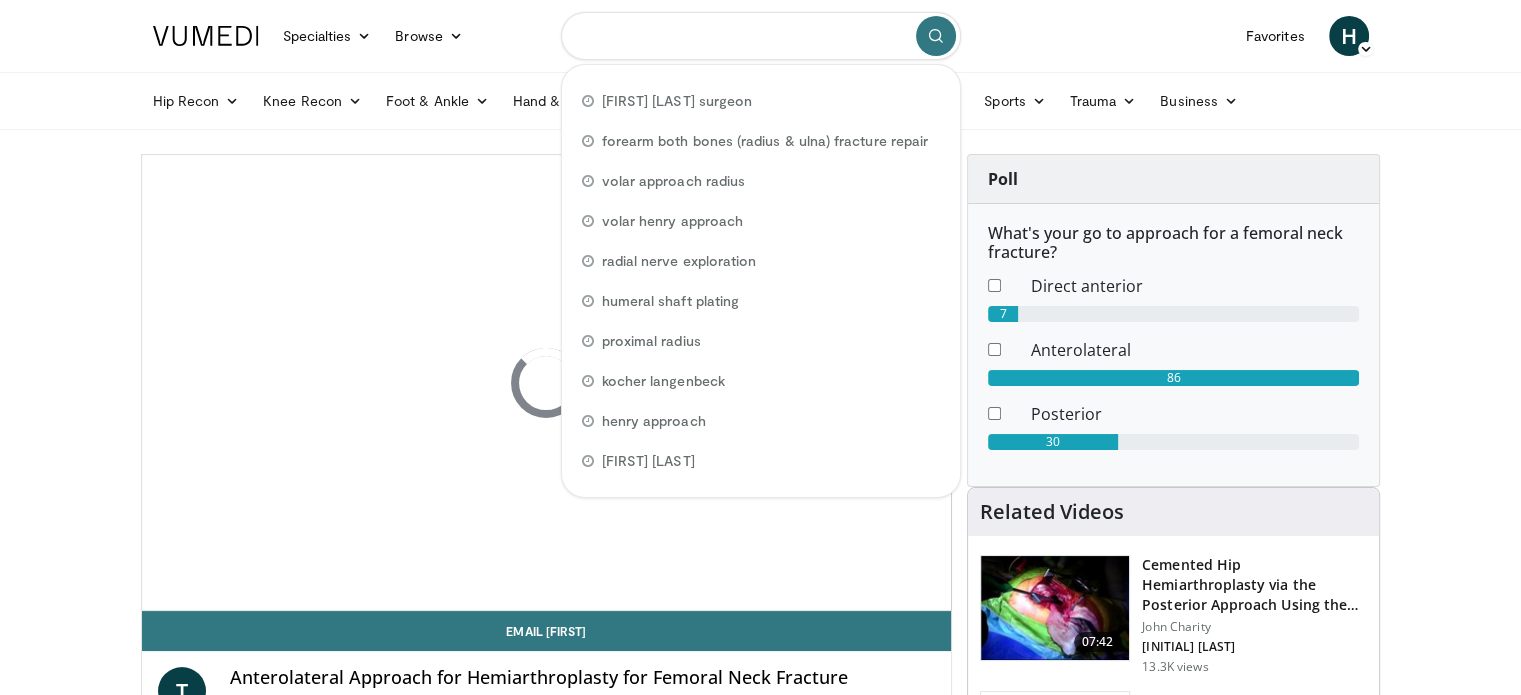 scroll, scrollTop: 0, scrollLeft: 0, axis: both 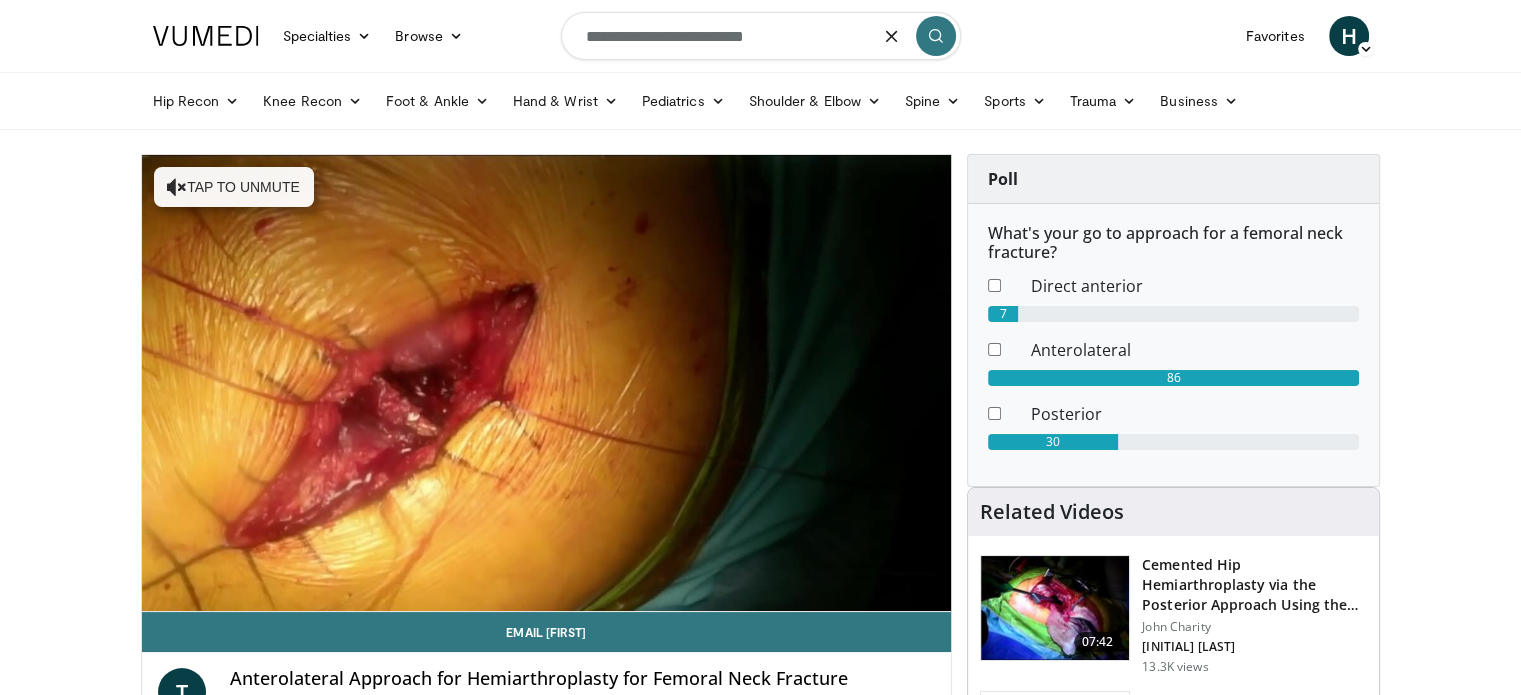 type on "**********" 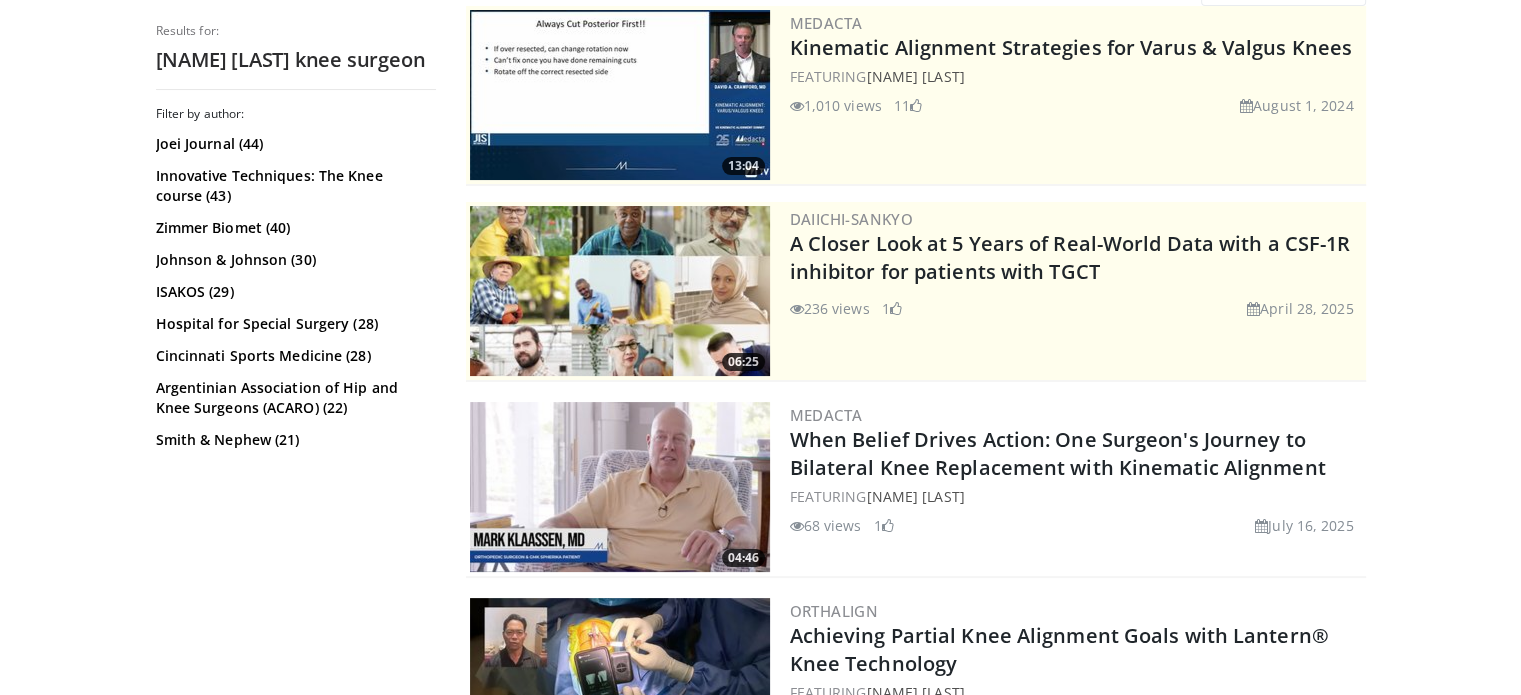 scroll, scrollTop: 0, scrollLeft: 0, axis: both 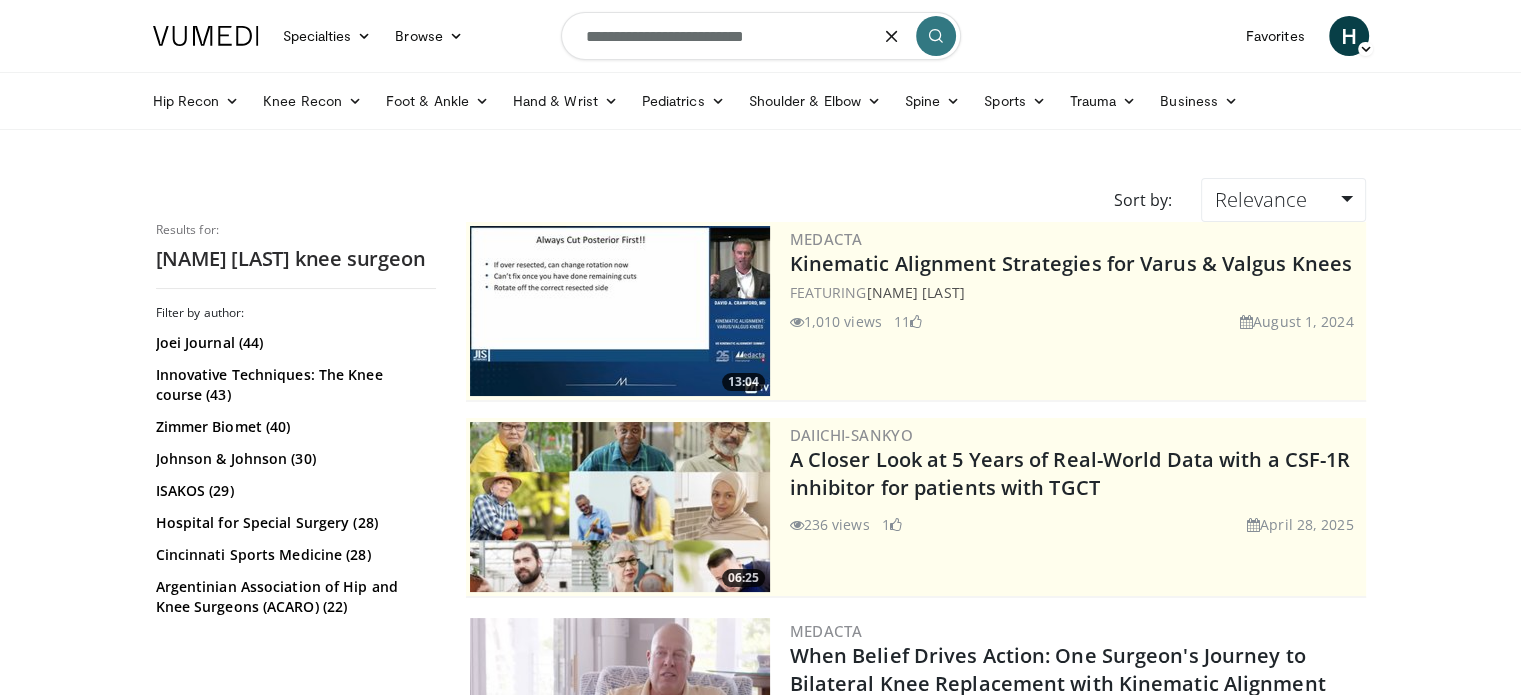 click on "**********" at bounding box center (761, 36) 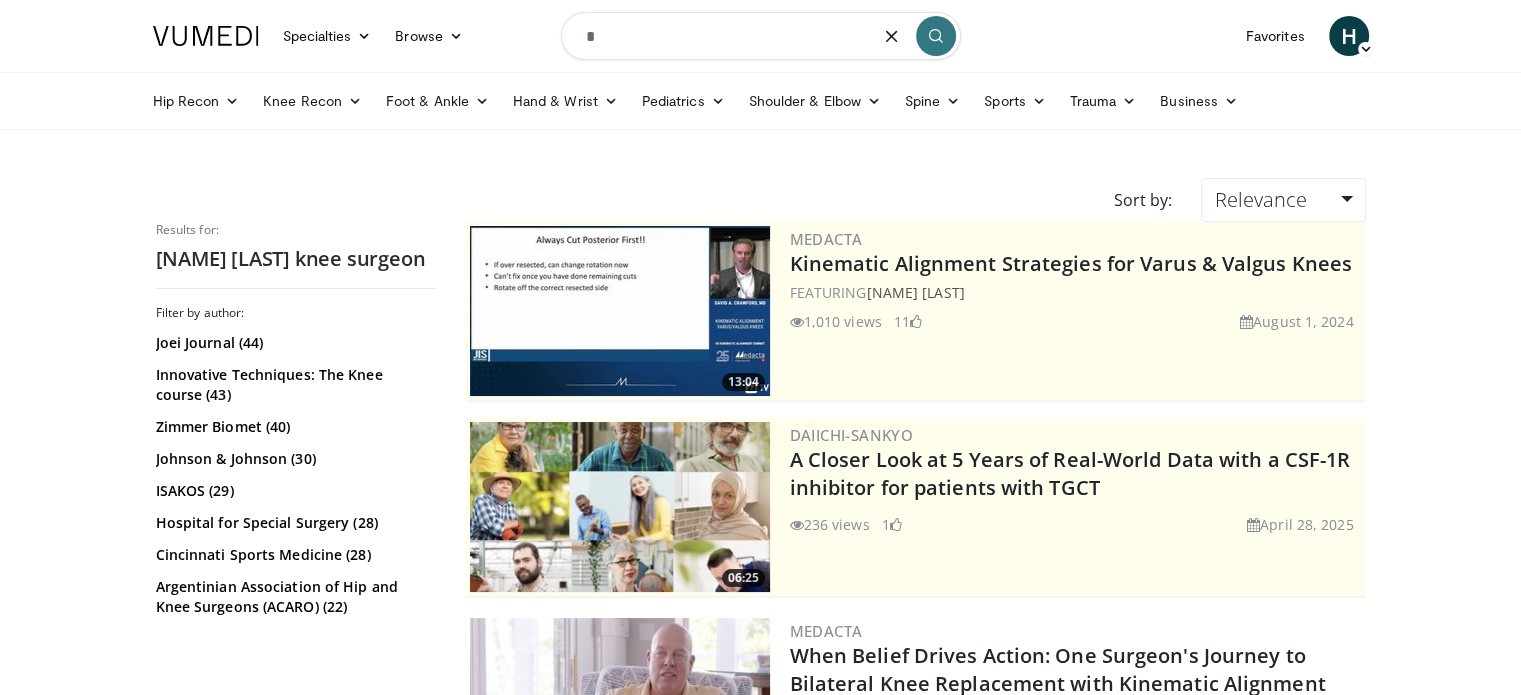 click on "*" at bounding box center (761, 36) 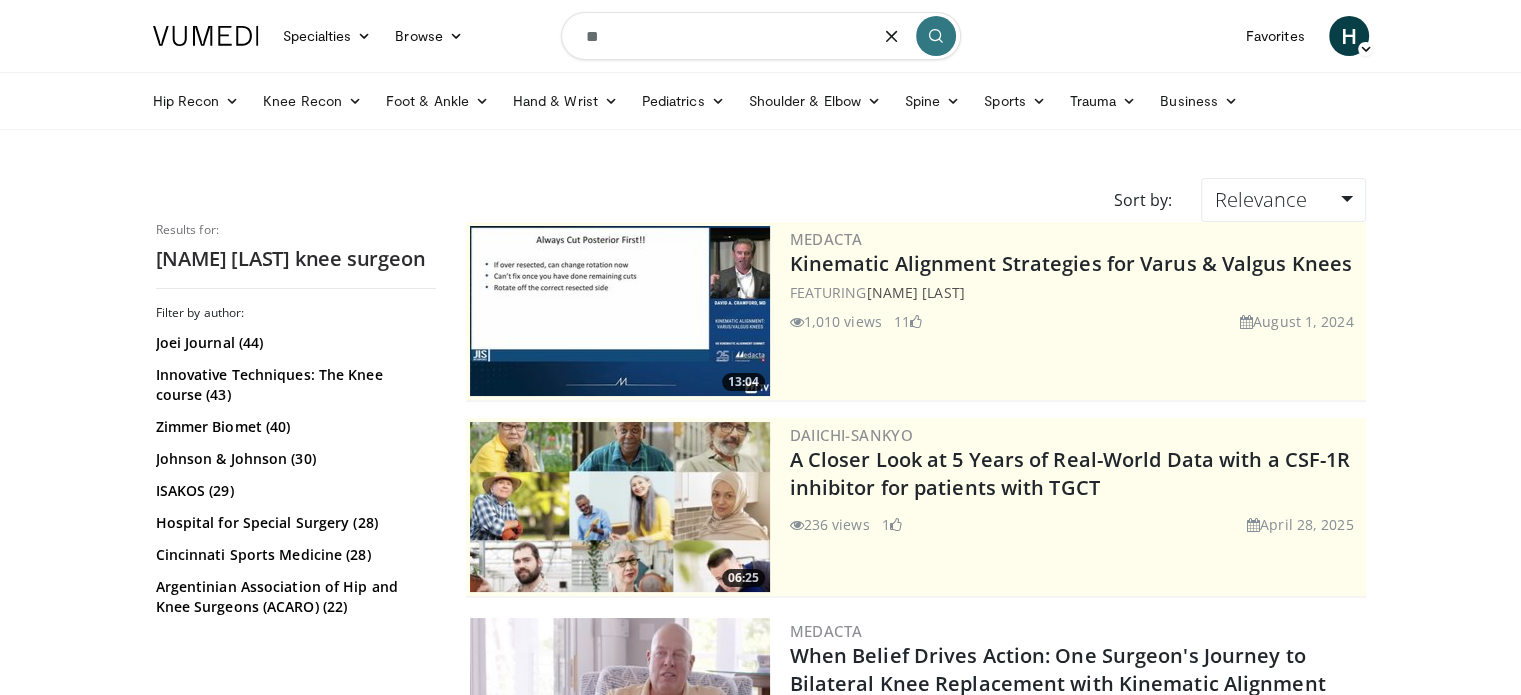 type on "*" 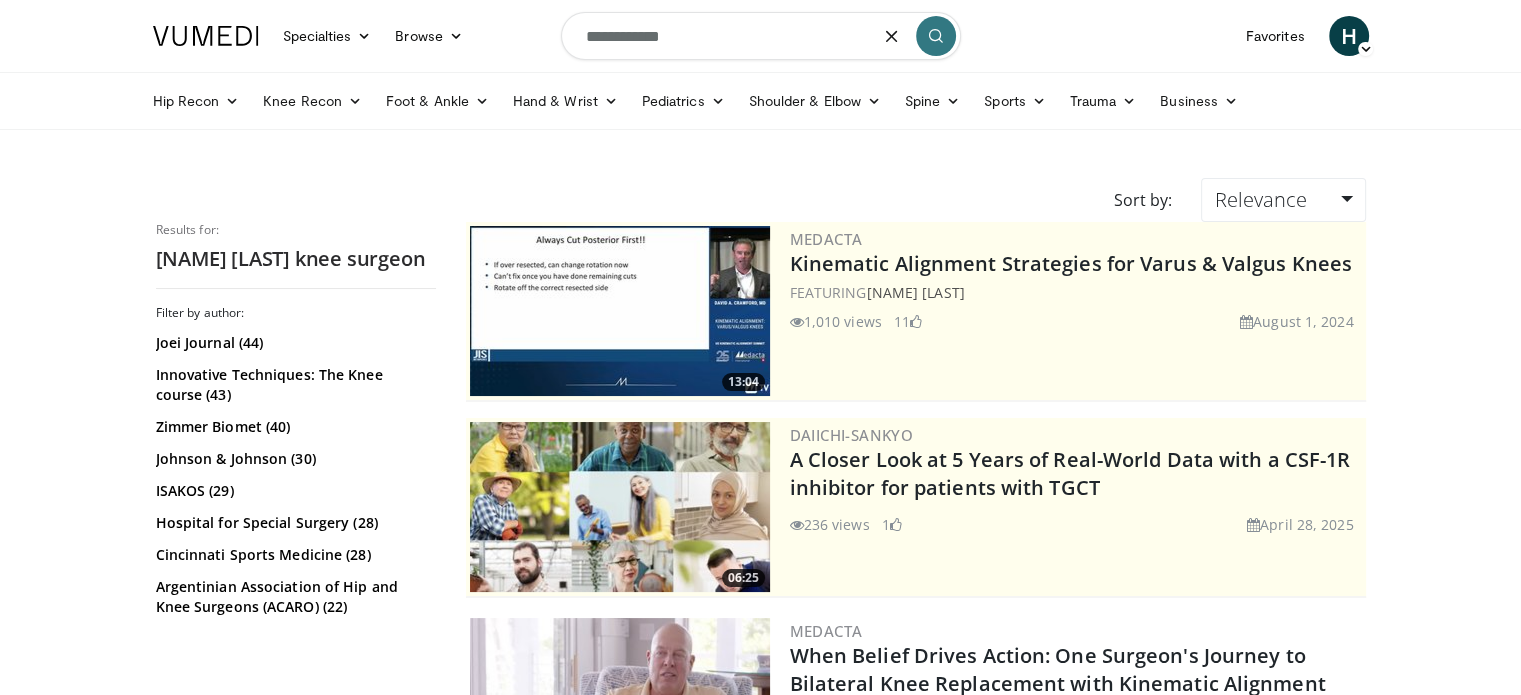 type on "**********" 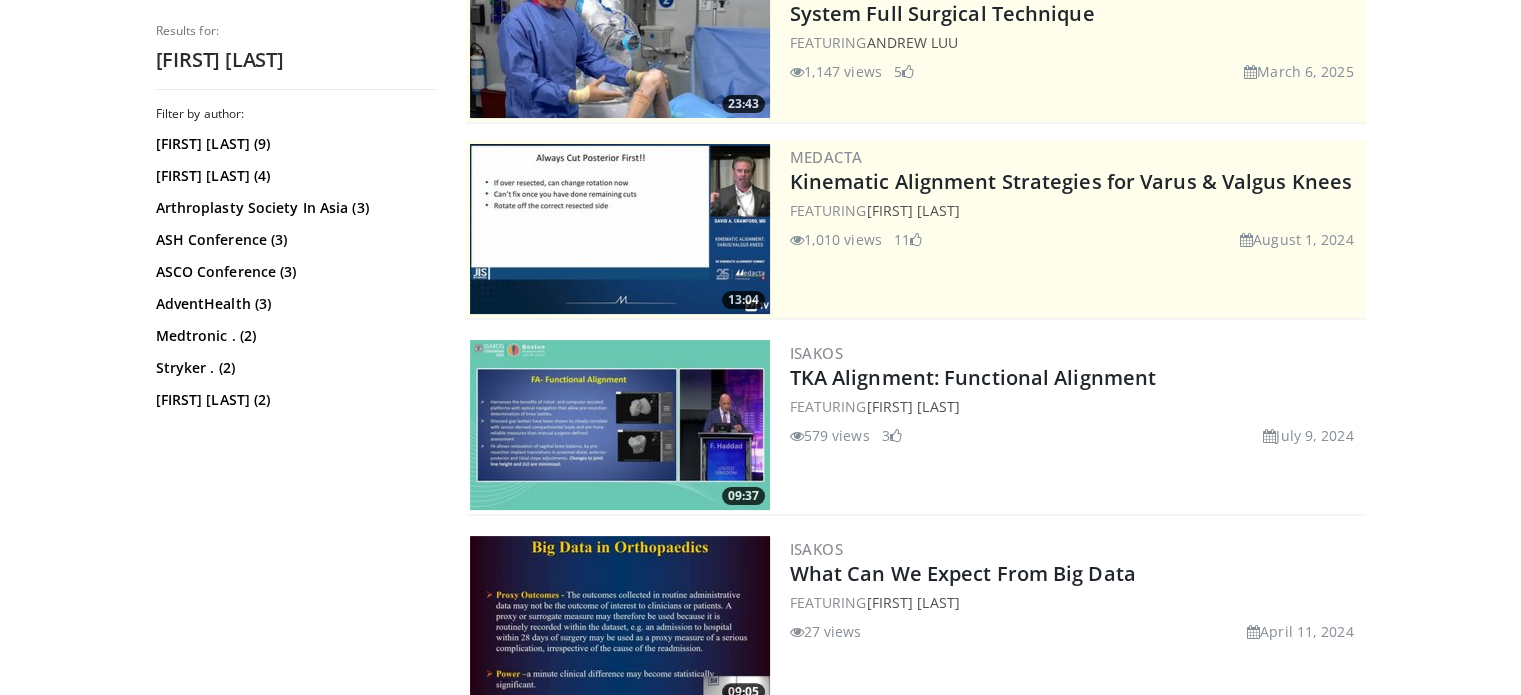 scroll, scrollTop: 279, scrollLeft: 0, axis: vertical 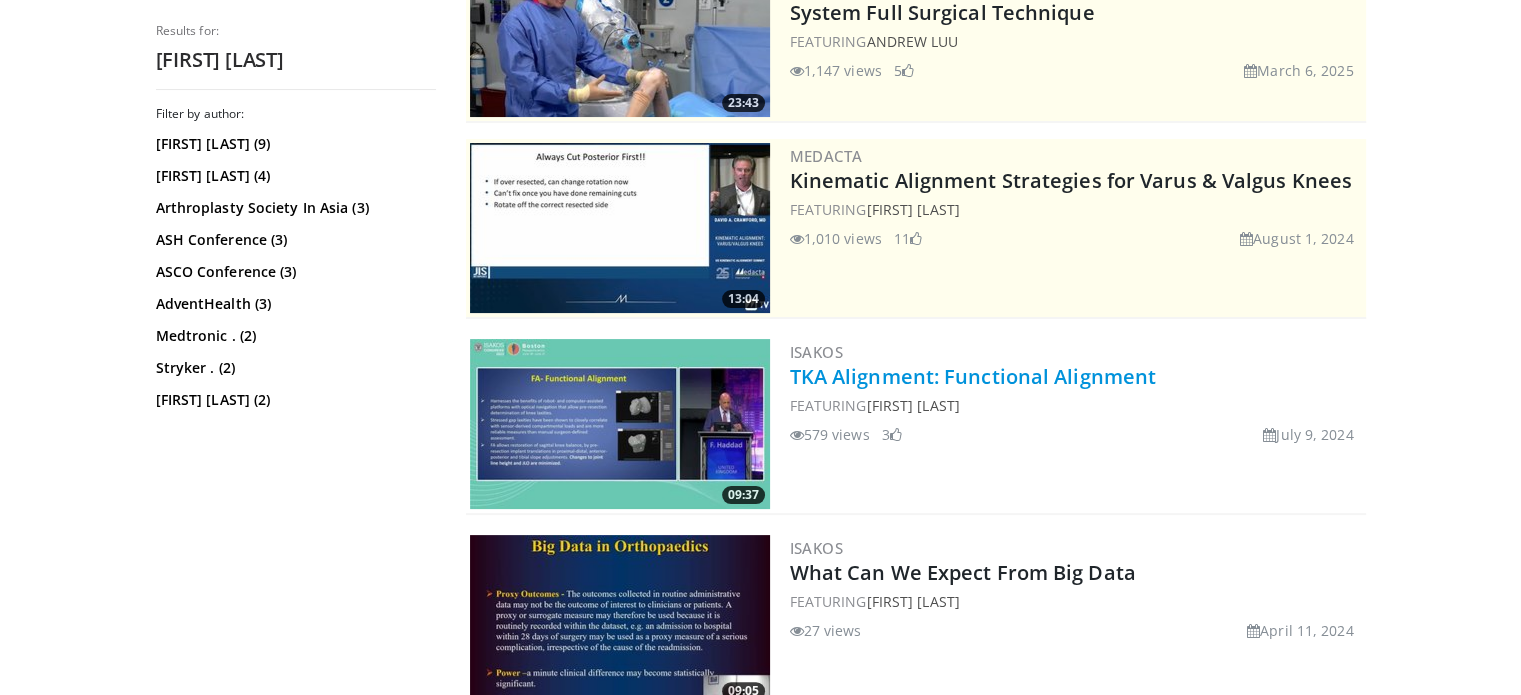 click on "TKA Alignment: Functional Alignment" at bounding box center (973, 376) 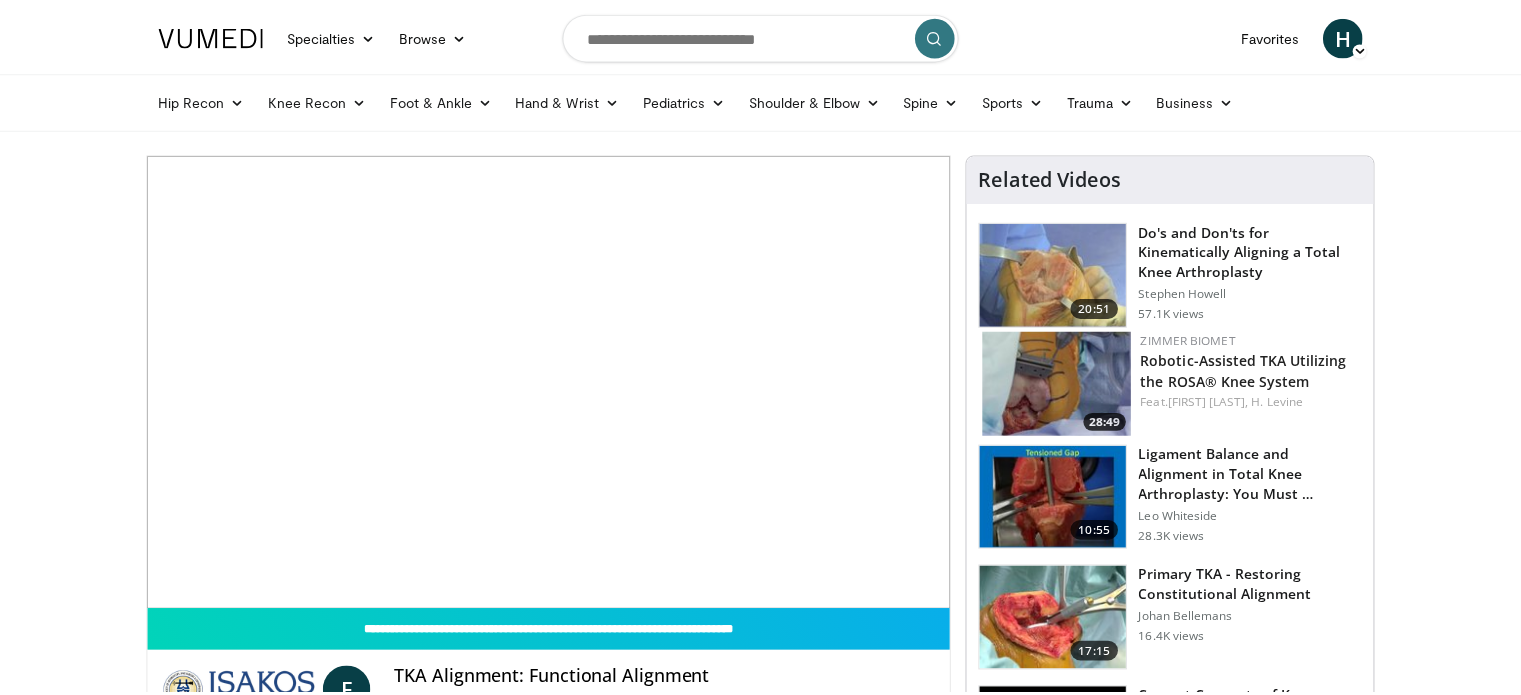 scroll, scrollTop: 0, scrollLeft: 0, axis: both 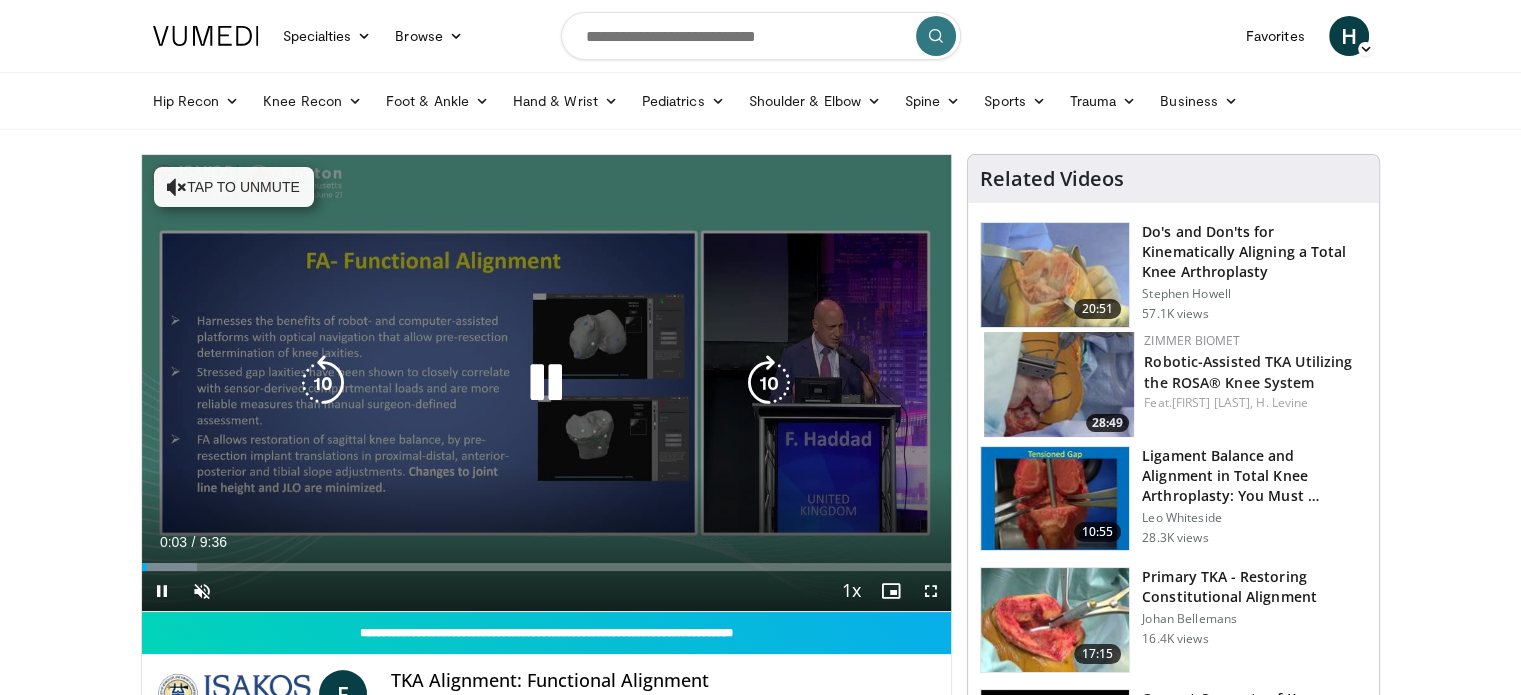 click on "Tap to unmute" at bounding box center [234, 187] 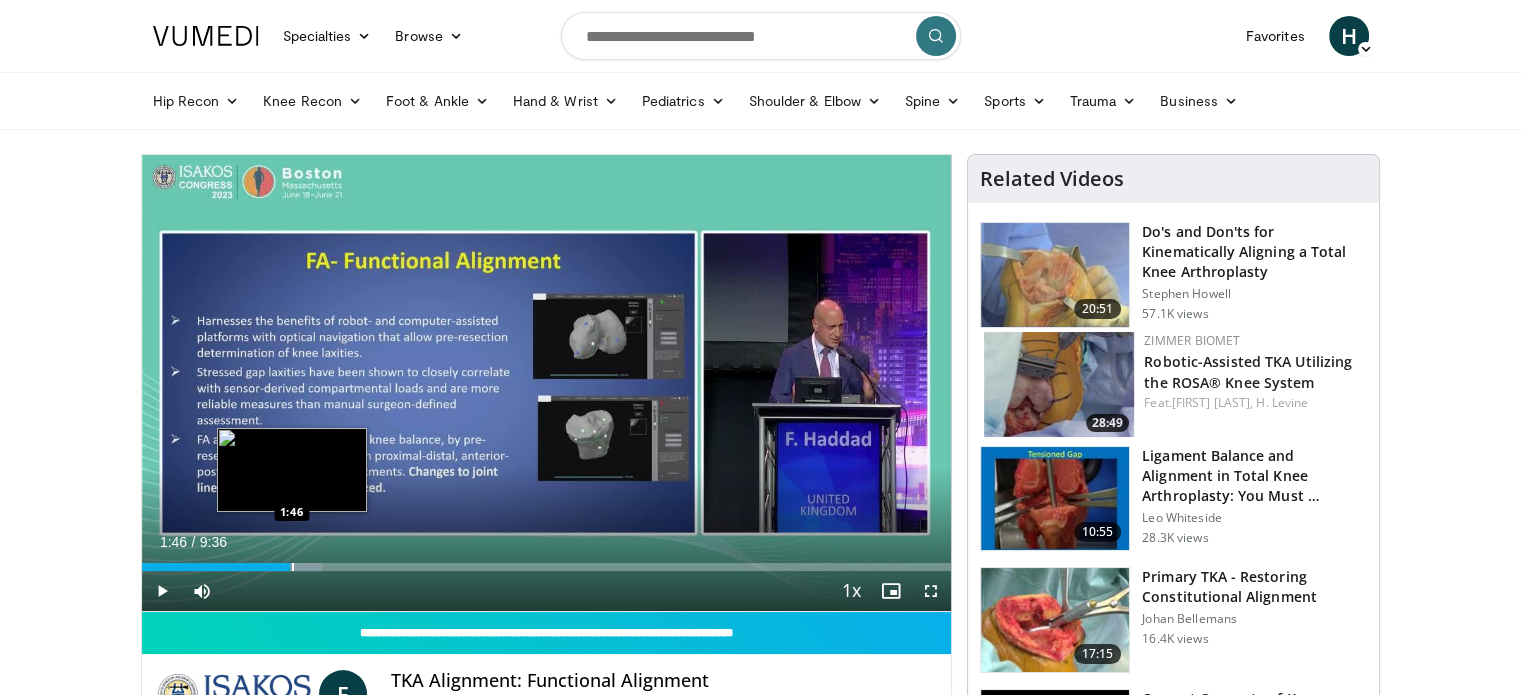 click on "Loaded :  22.35% 1:03 1:46" at bounding box center [547, 561] 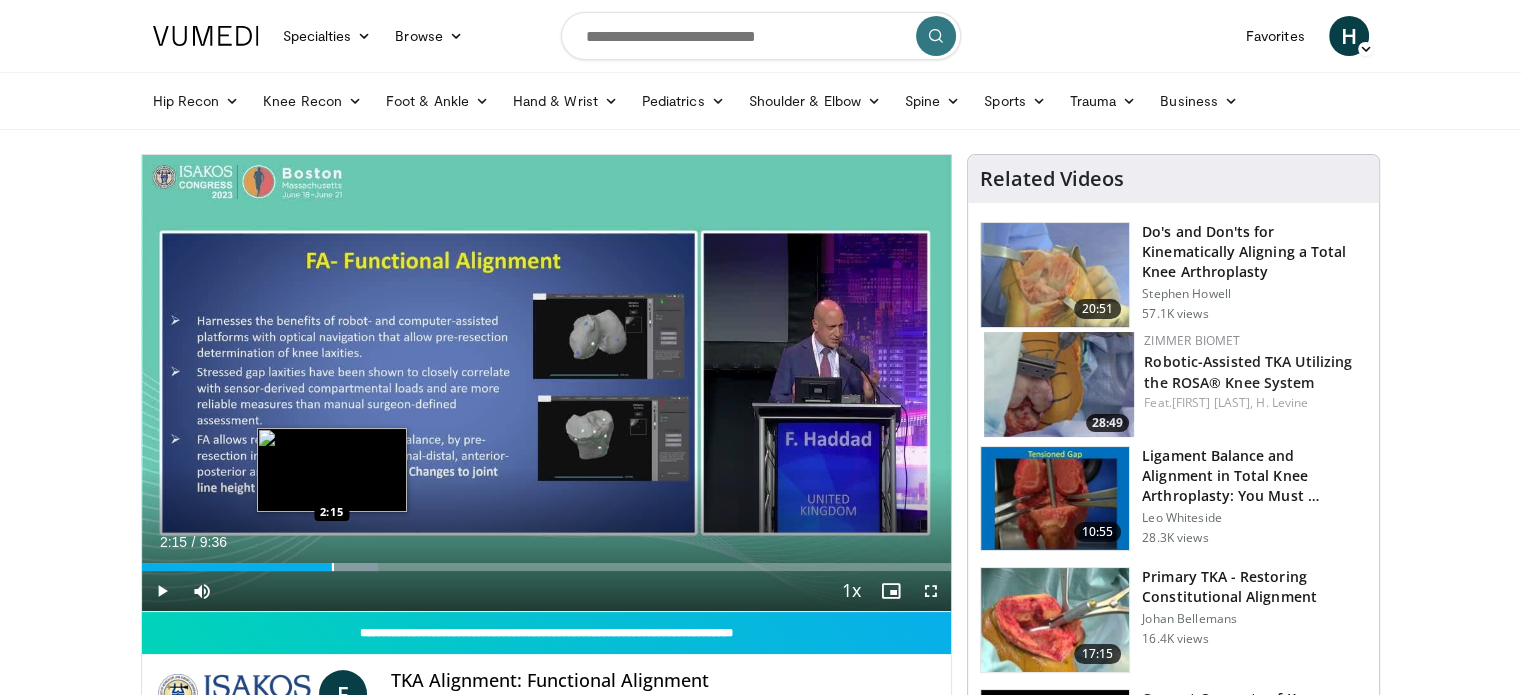click on "Loaded :  29.23% 2:15 2:15" at bounding box center [547, 567] 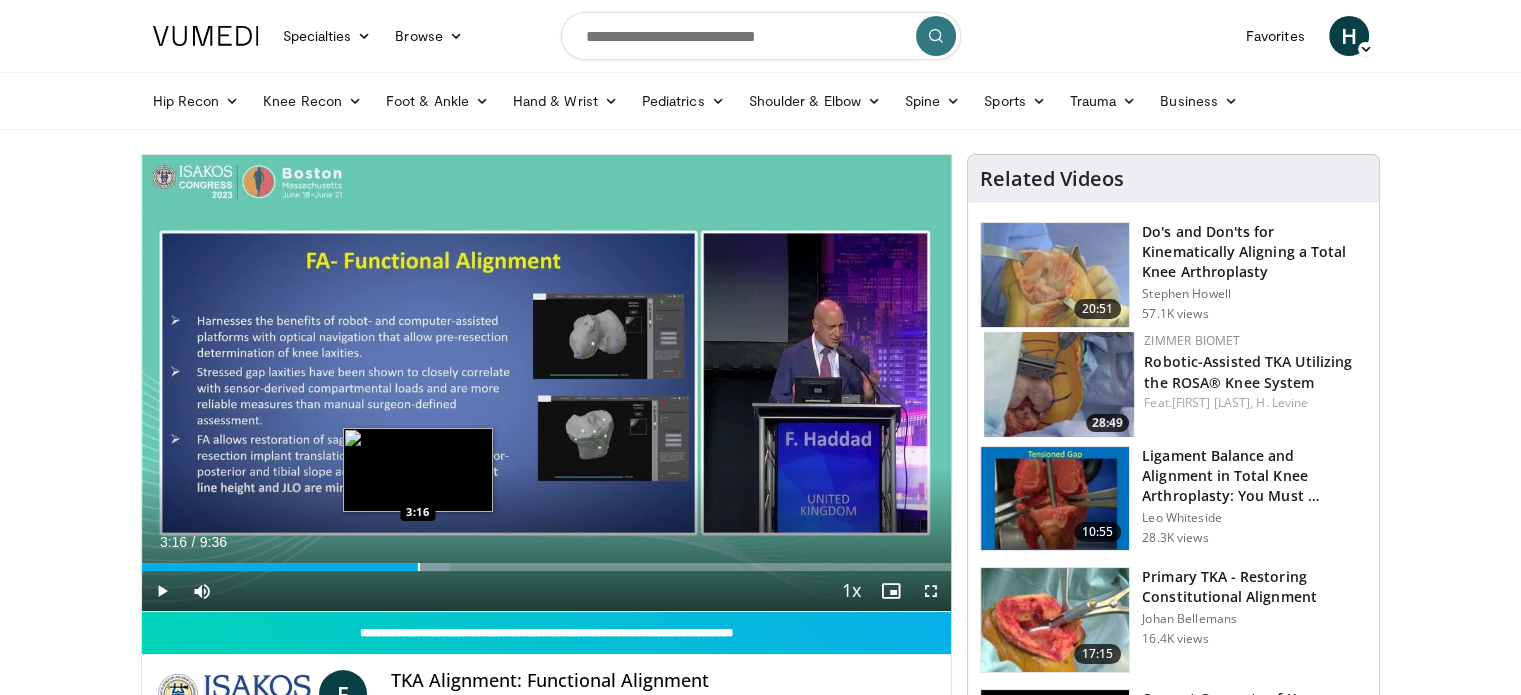 click at bounding box center (419, 567) 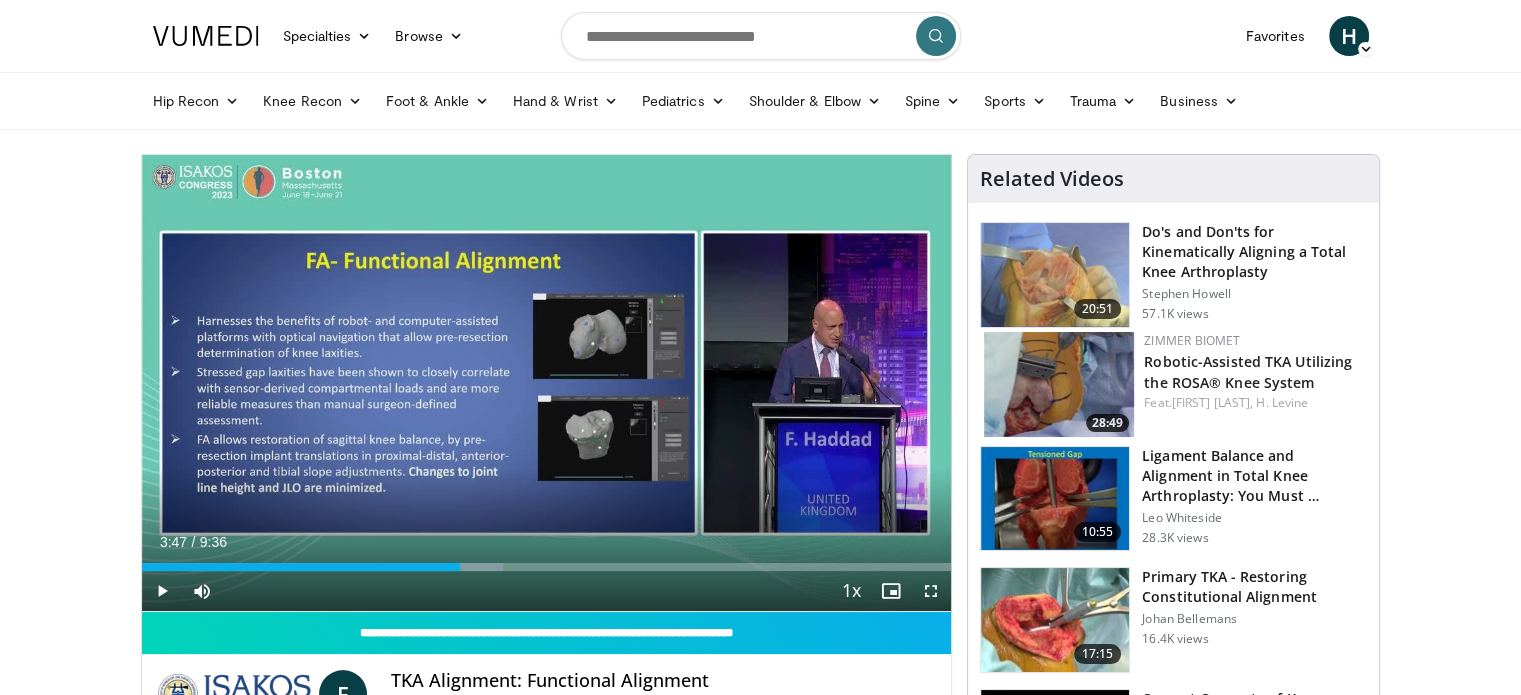 click at bounding box center [462, 567] 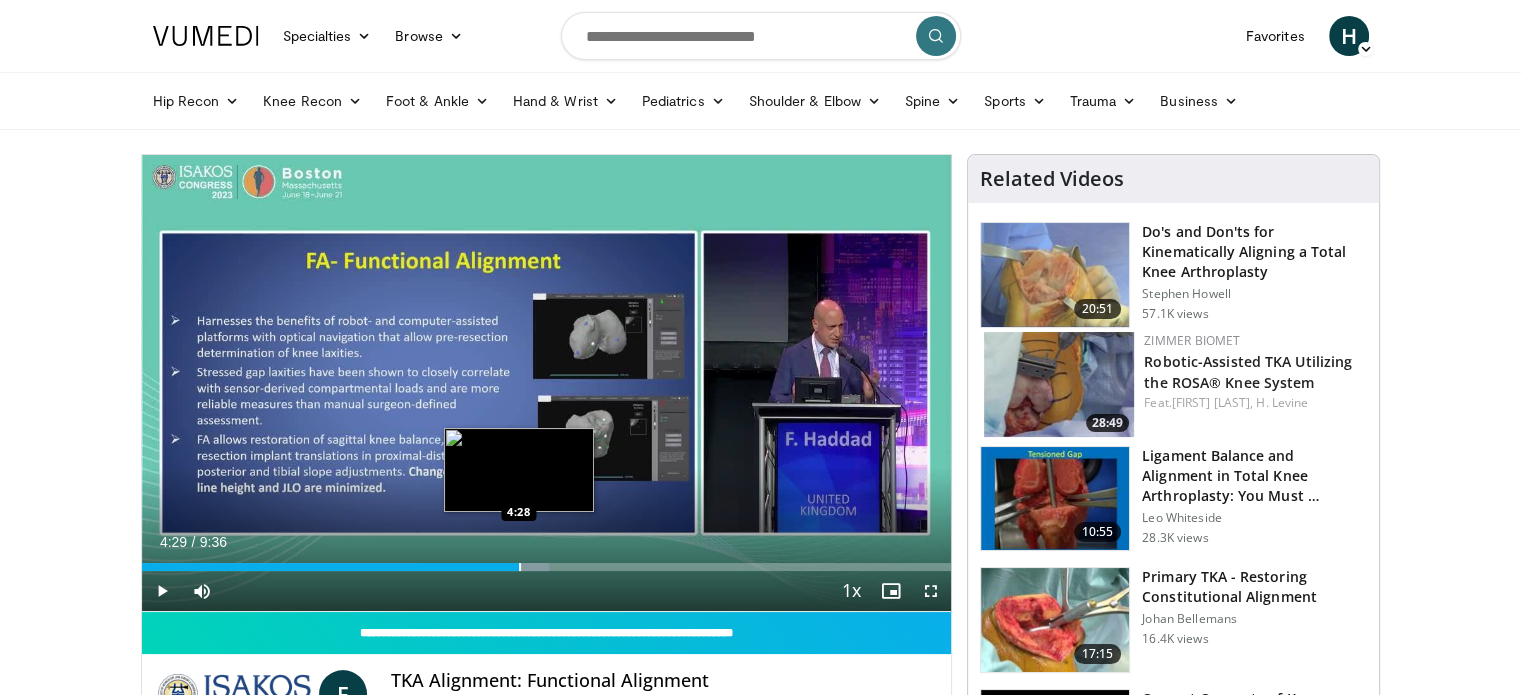 click at bounding box center (520, 567) 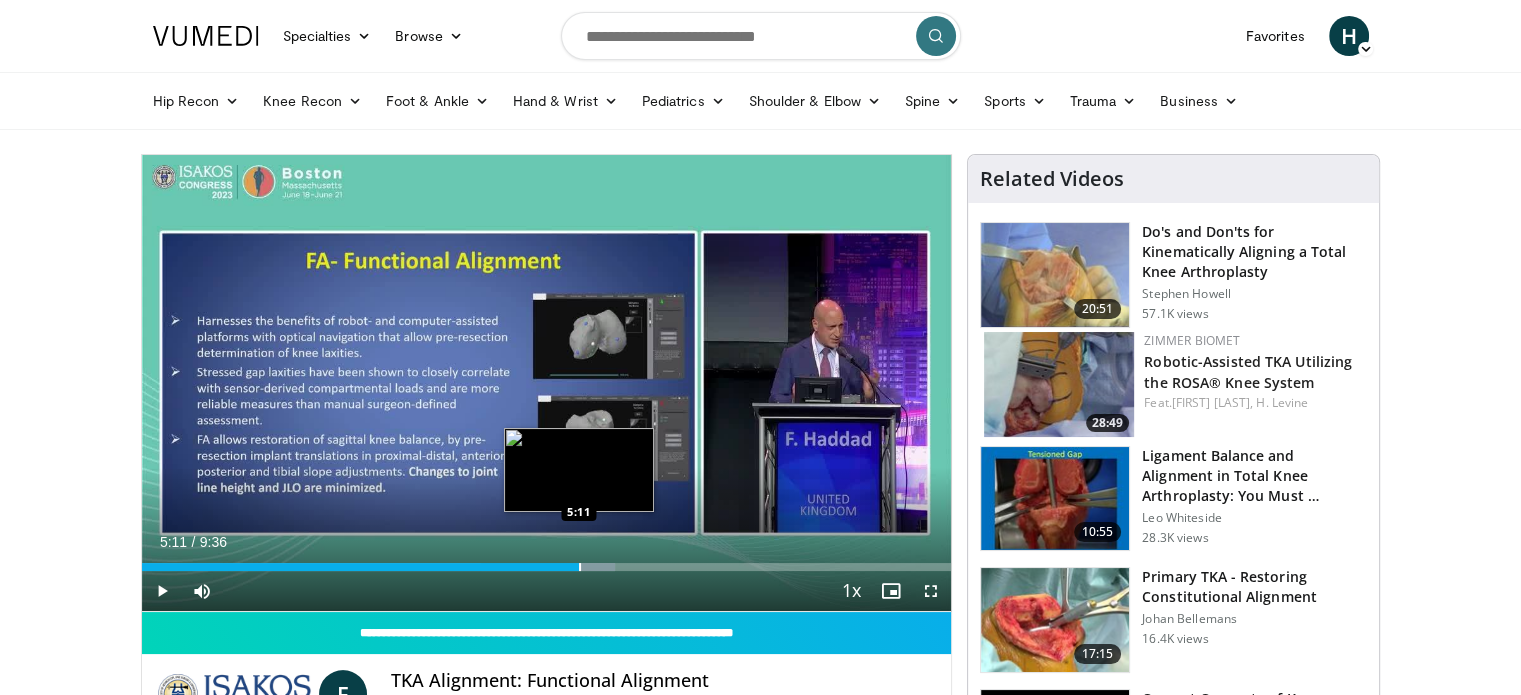 click at bounding box center [580, 567] 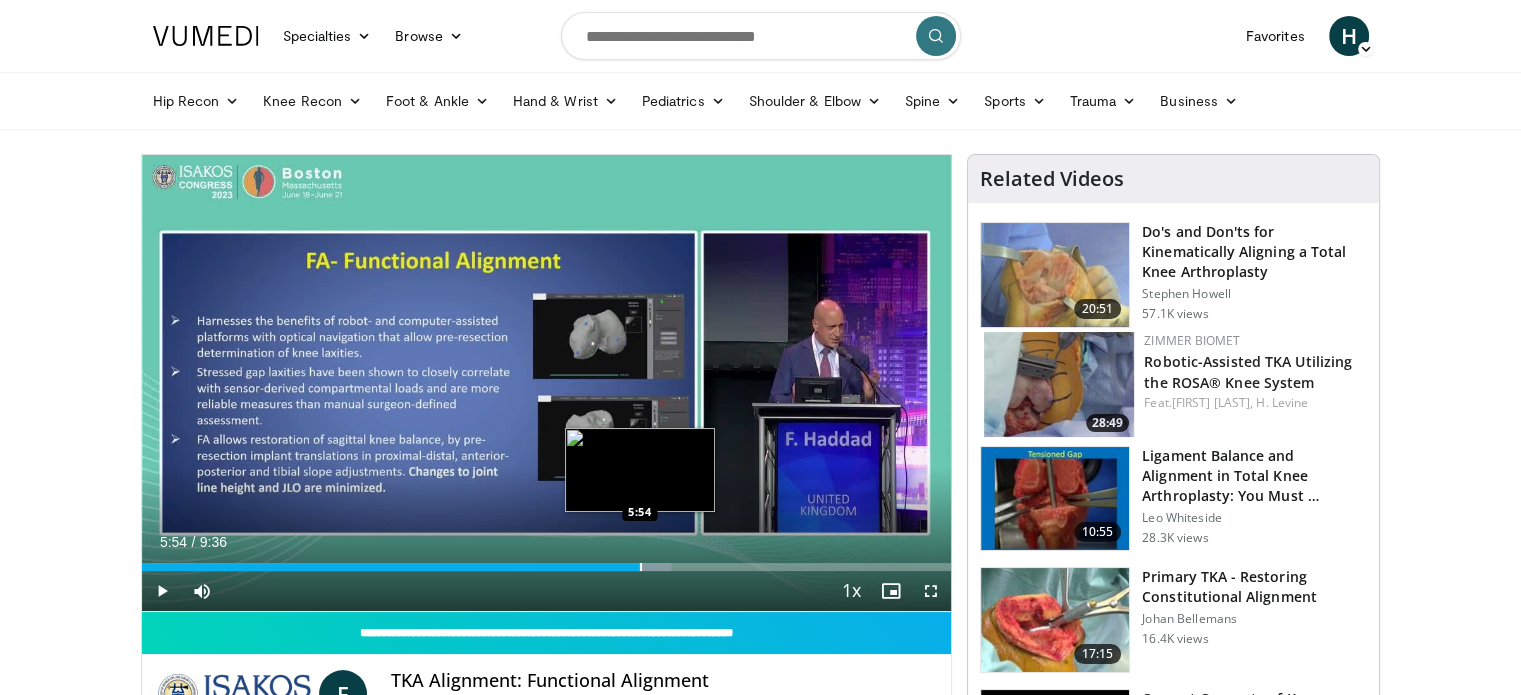 click at bounding box center [641, 567] 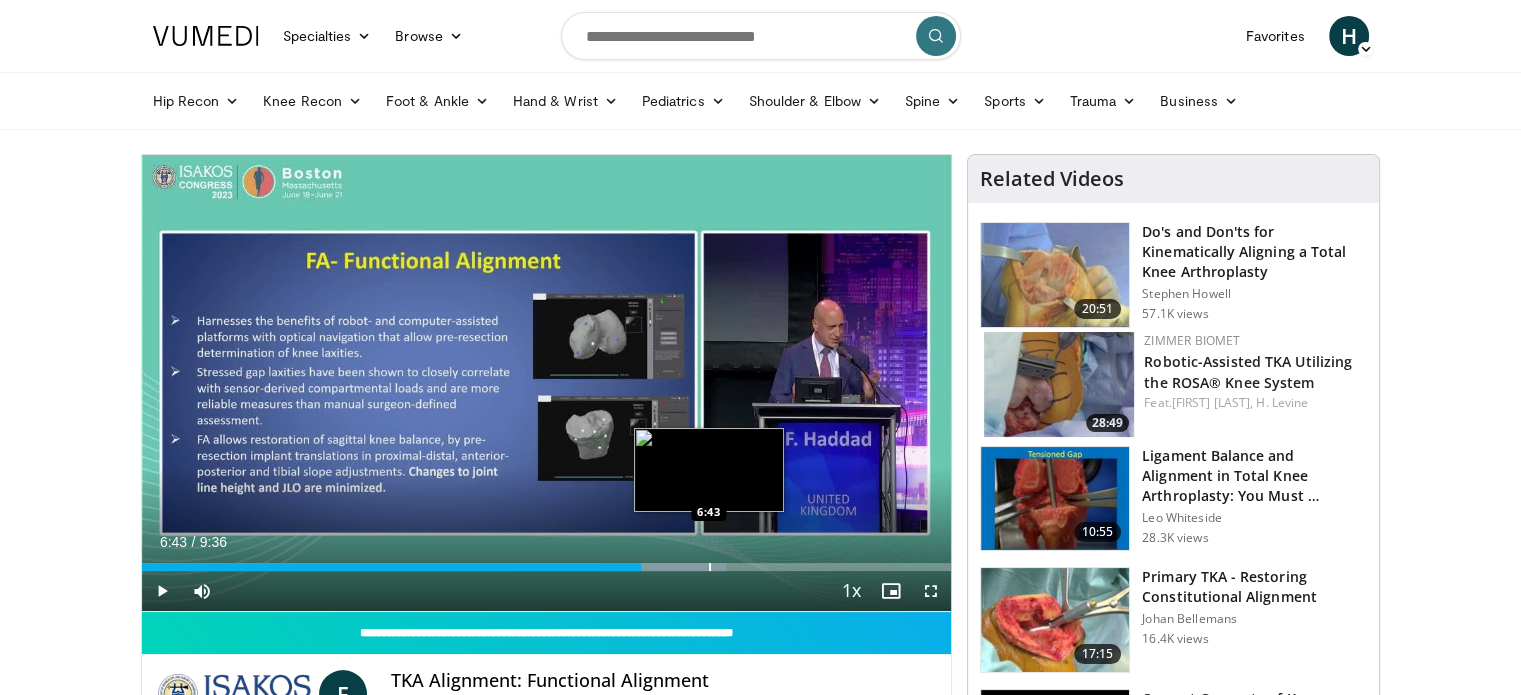 click on "Loaded :  72.23% 5:55 6:43" at bounding box center (547, 561) 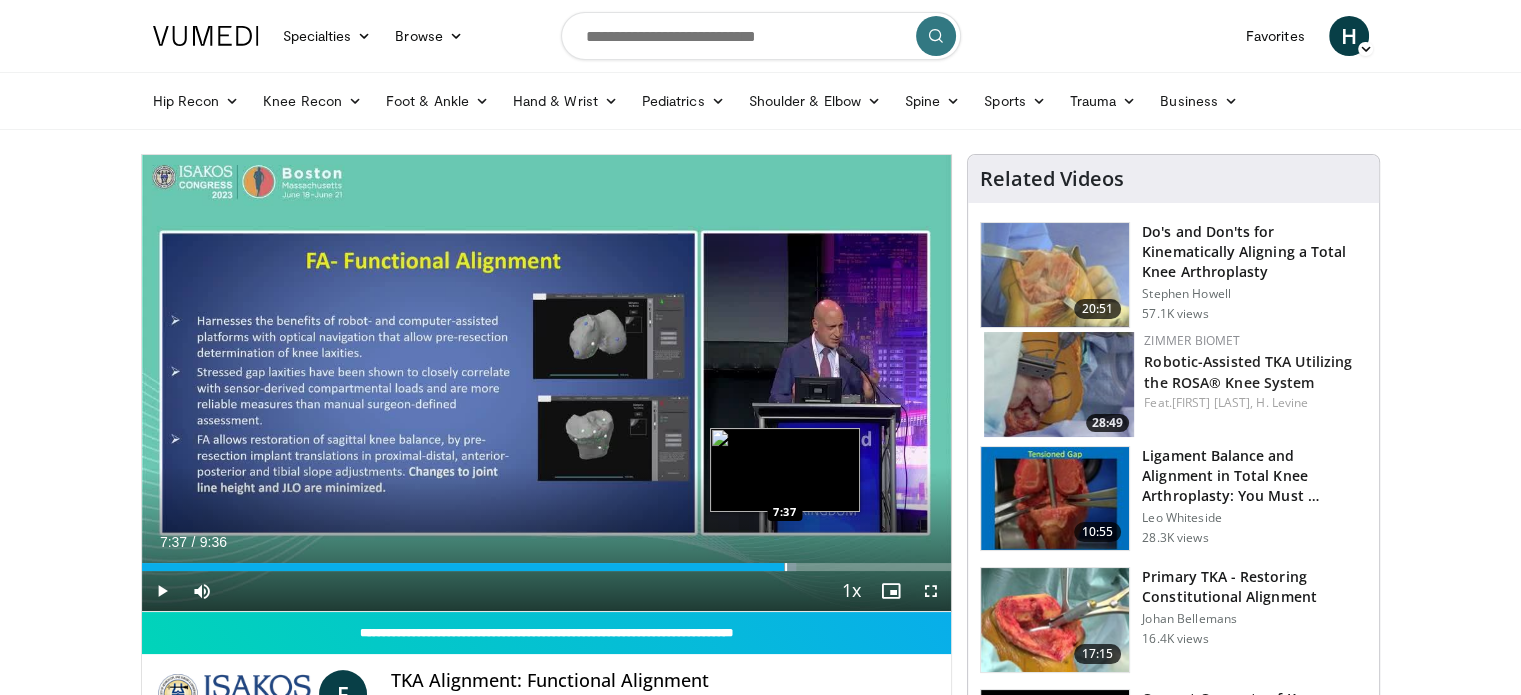 click at bounding box center (786, 567) 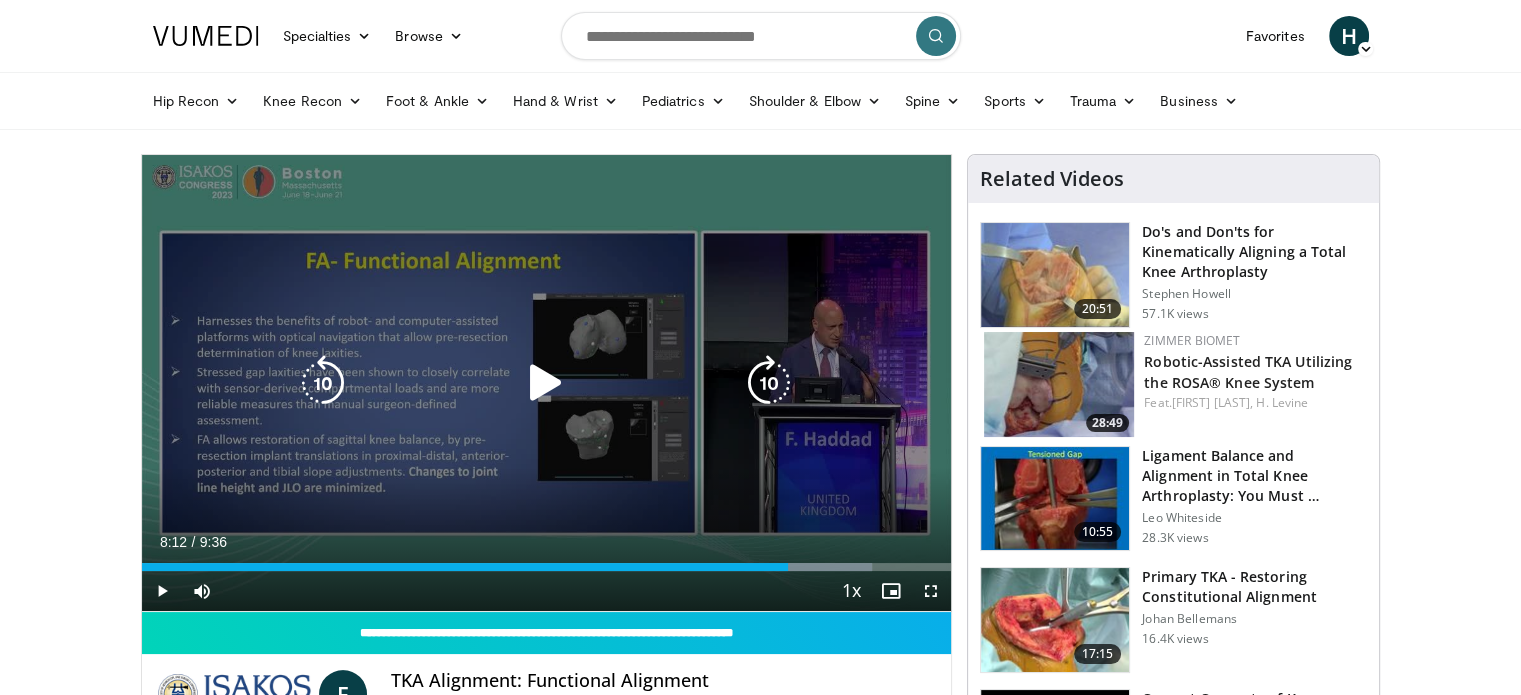 click at bounding box center [808, 567] 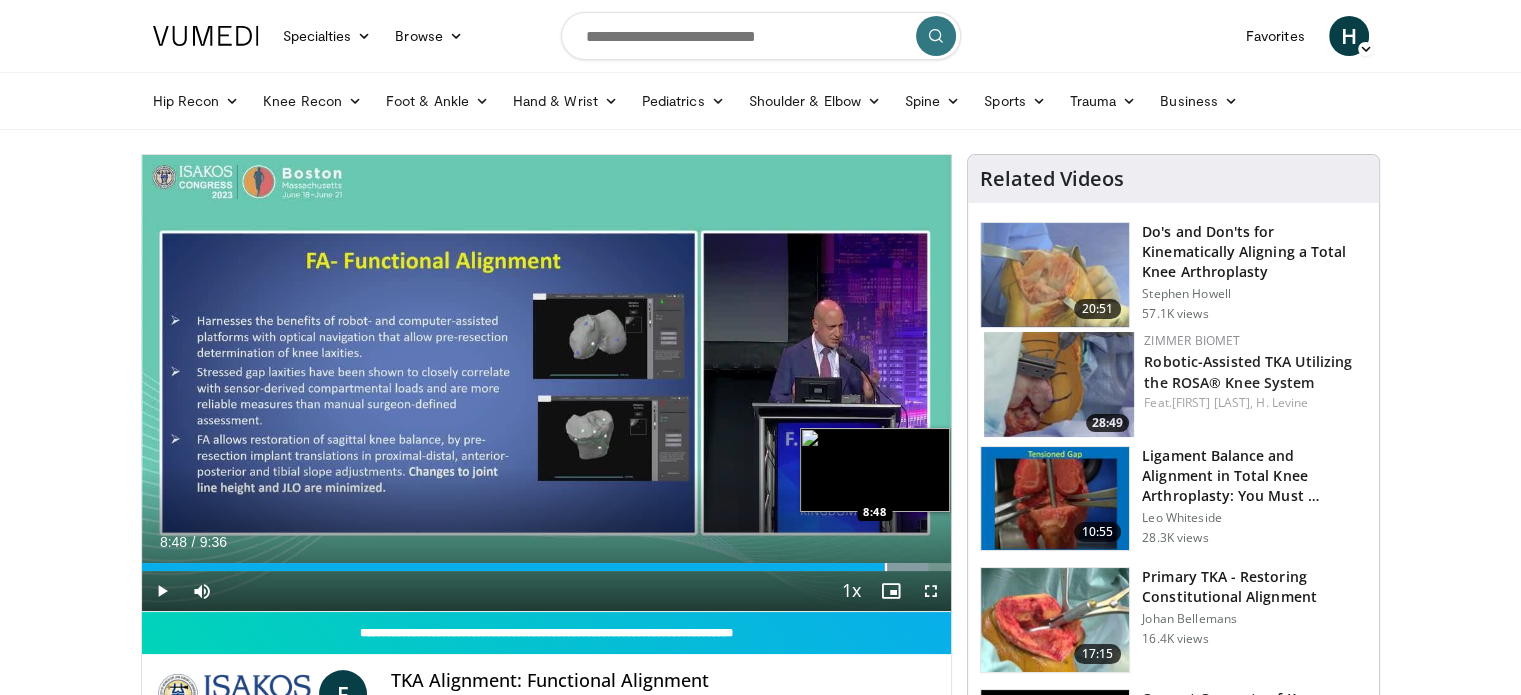 click at bounding box center [886, 567] 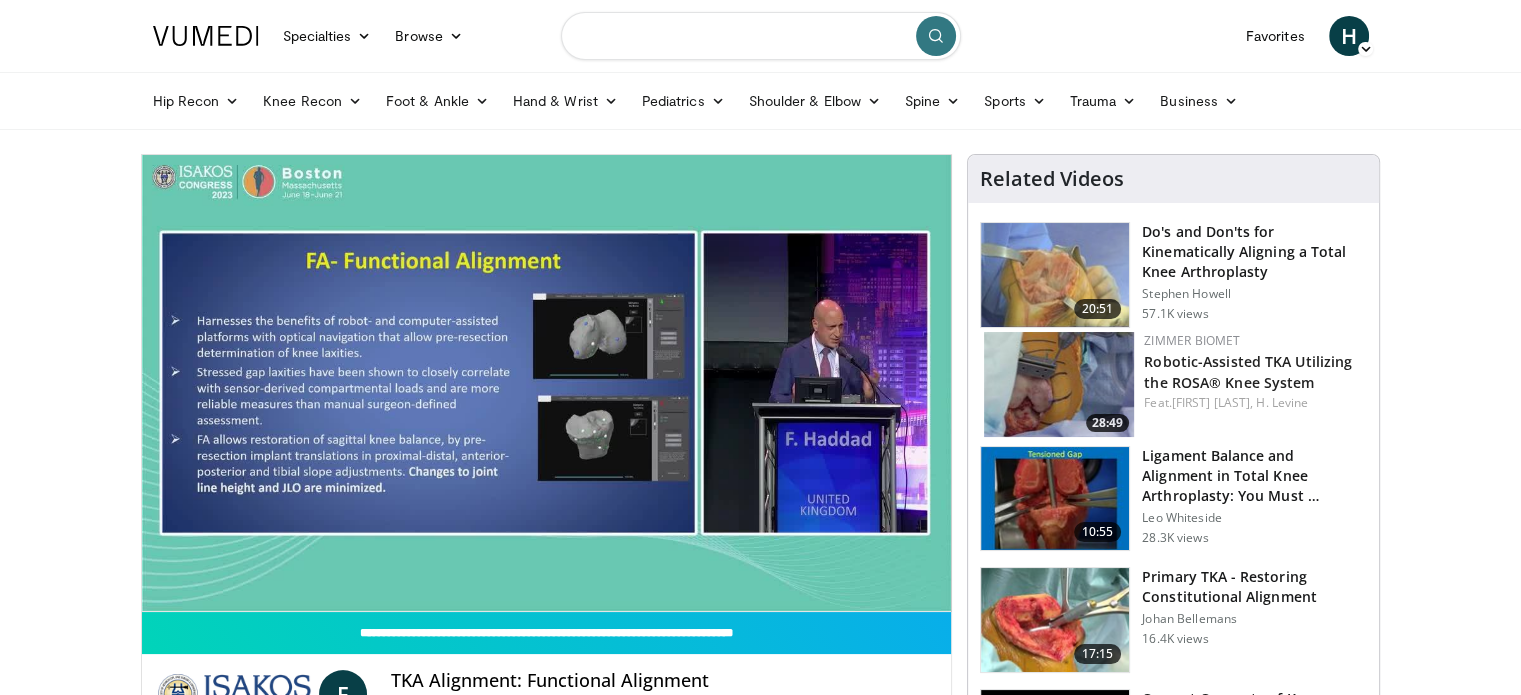 click at bounding box center [761, 36] 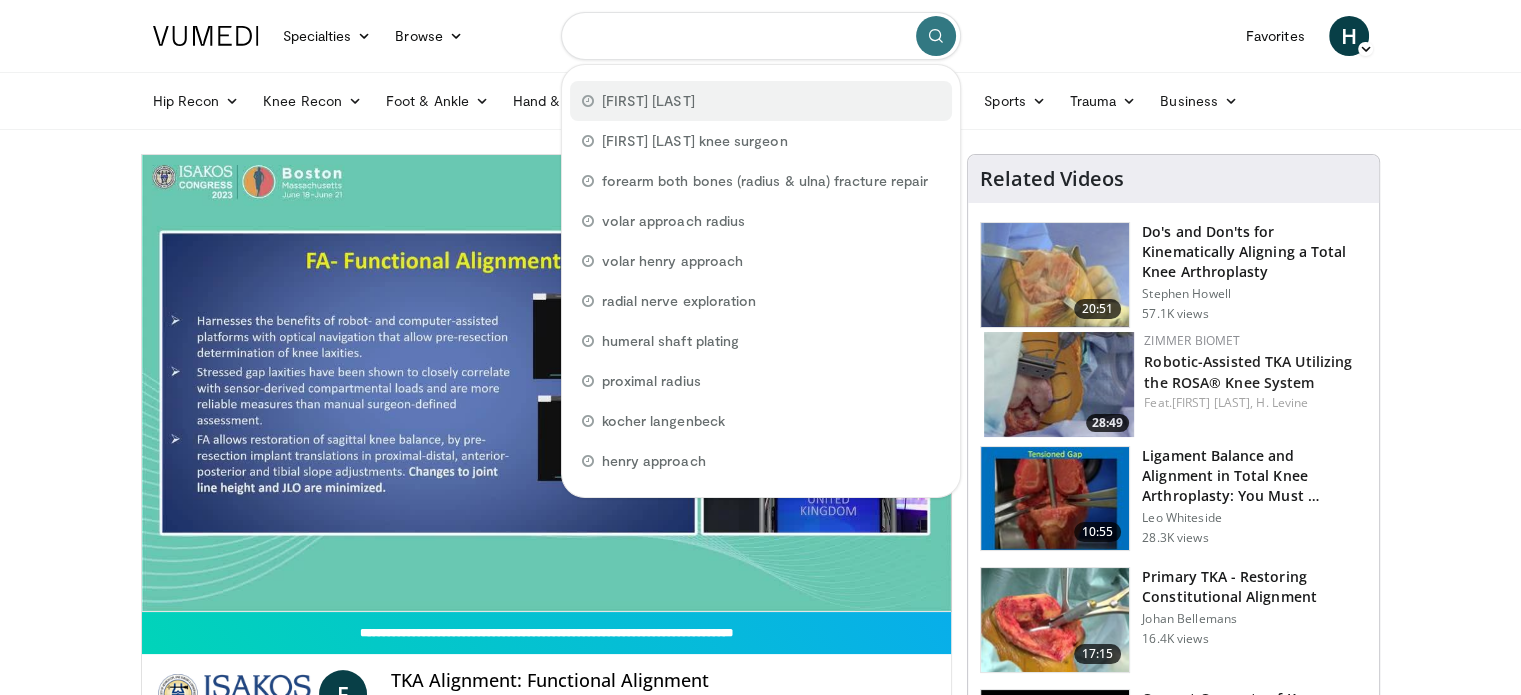 type on "**********" 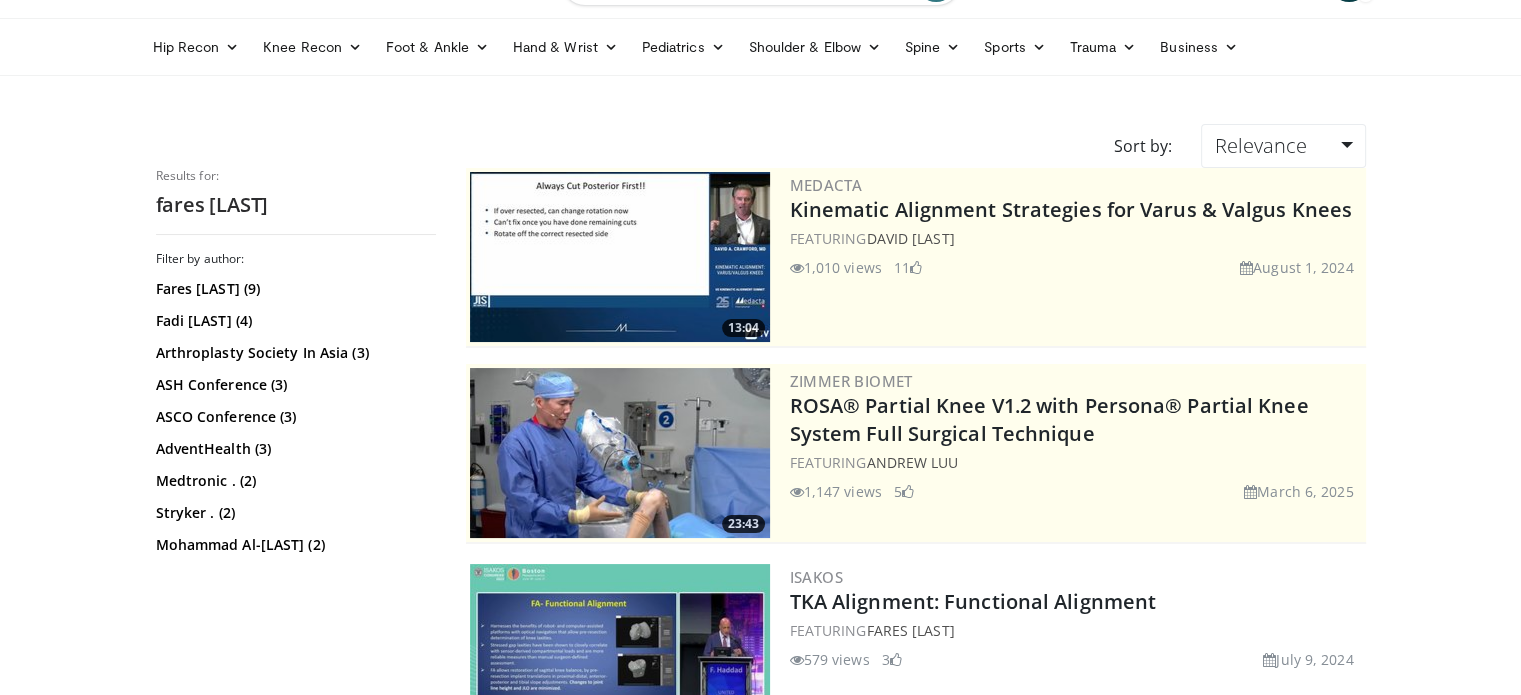 scroll, scrollTop: 0, scrollLeft: 0, axis: both 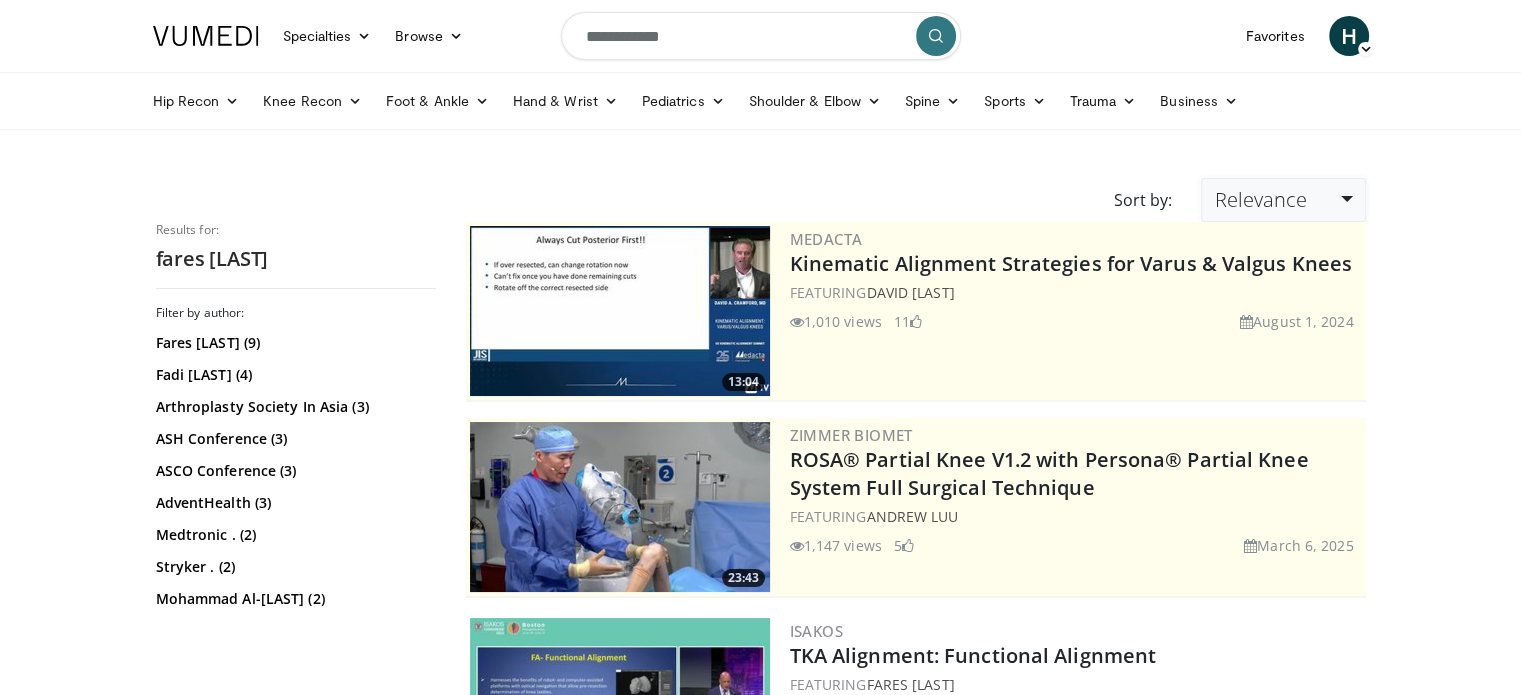 click on "Relevance" at bounding box center [1283, 200] 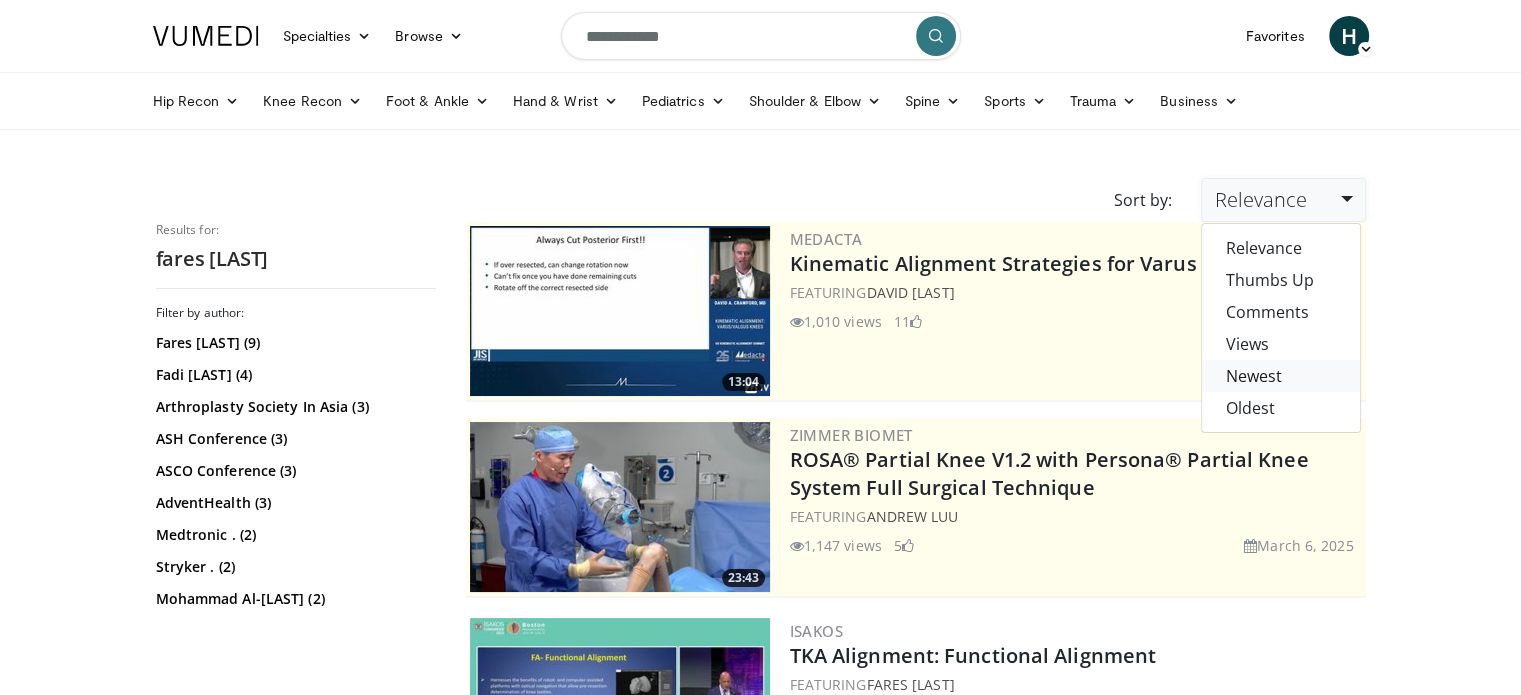 click on "Newest" at bounding box center [1281, 376] 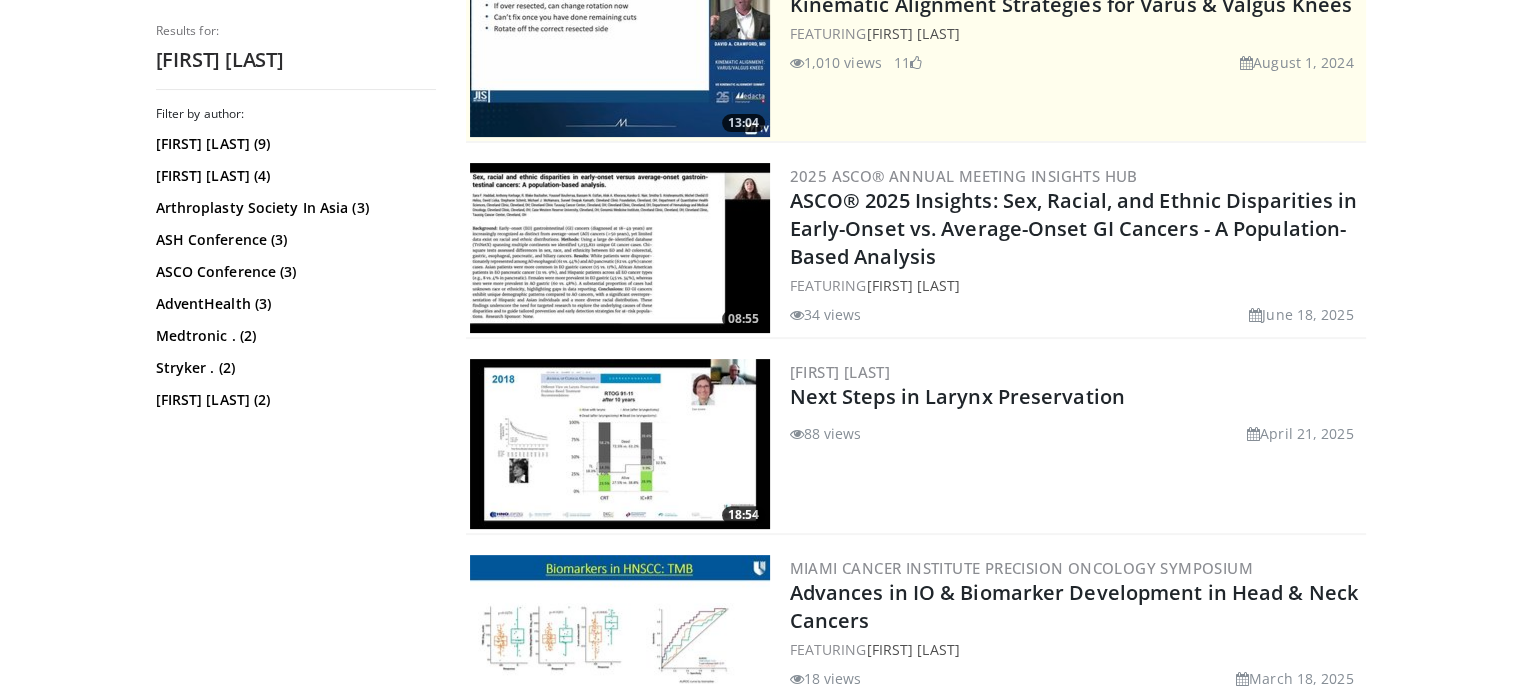 scroll, scrollTop: 0, scrollLeft: 0, axis: both 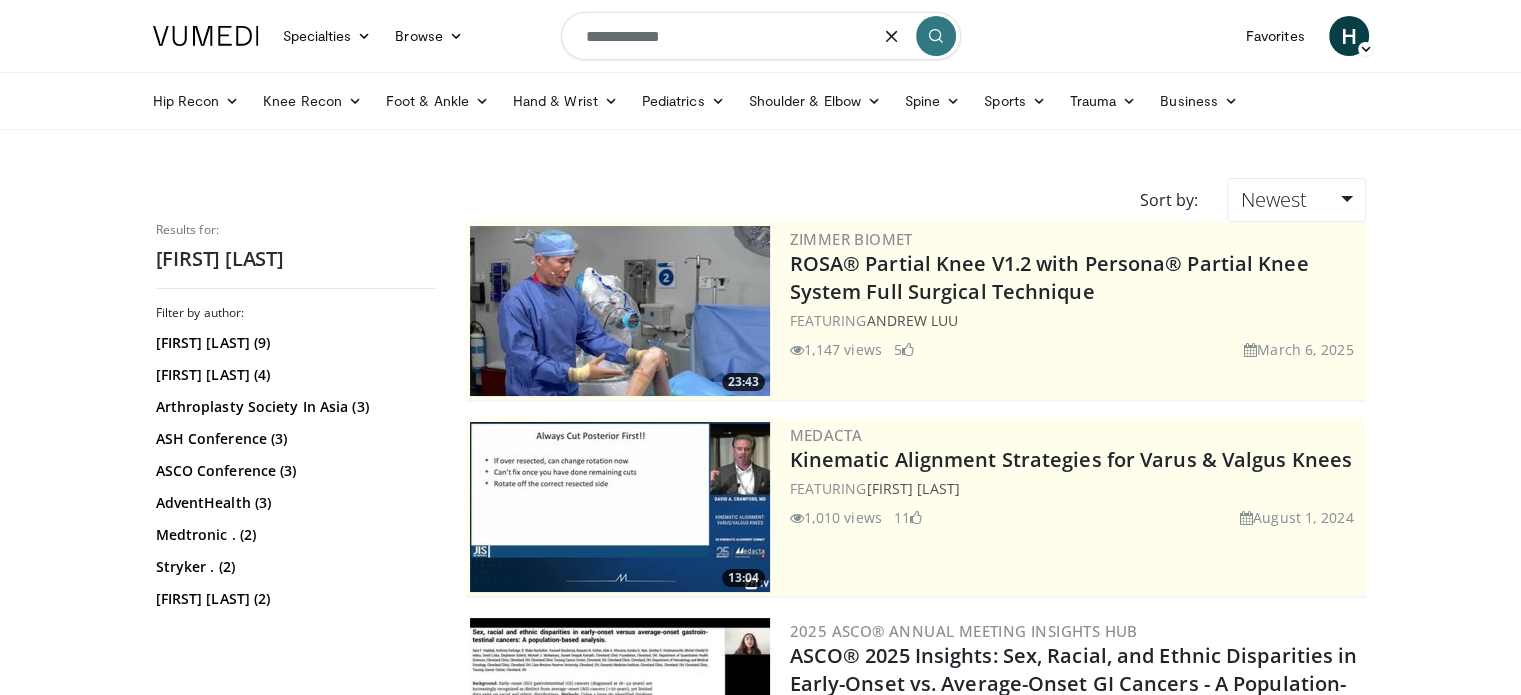 click on "**********" at bounding box center [761, 36] 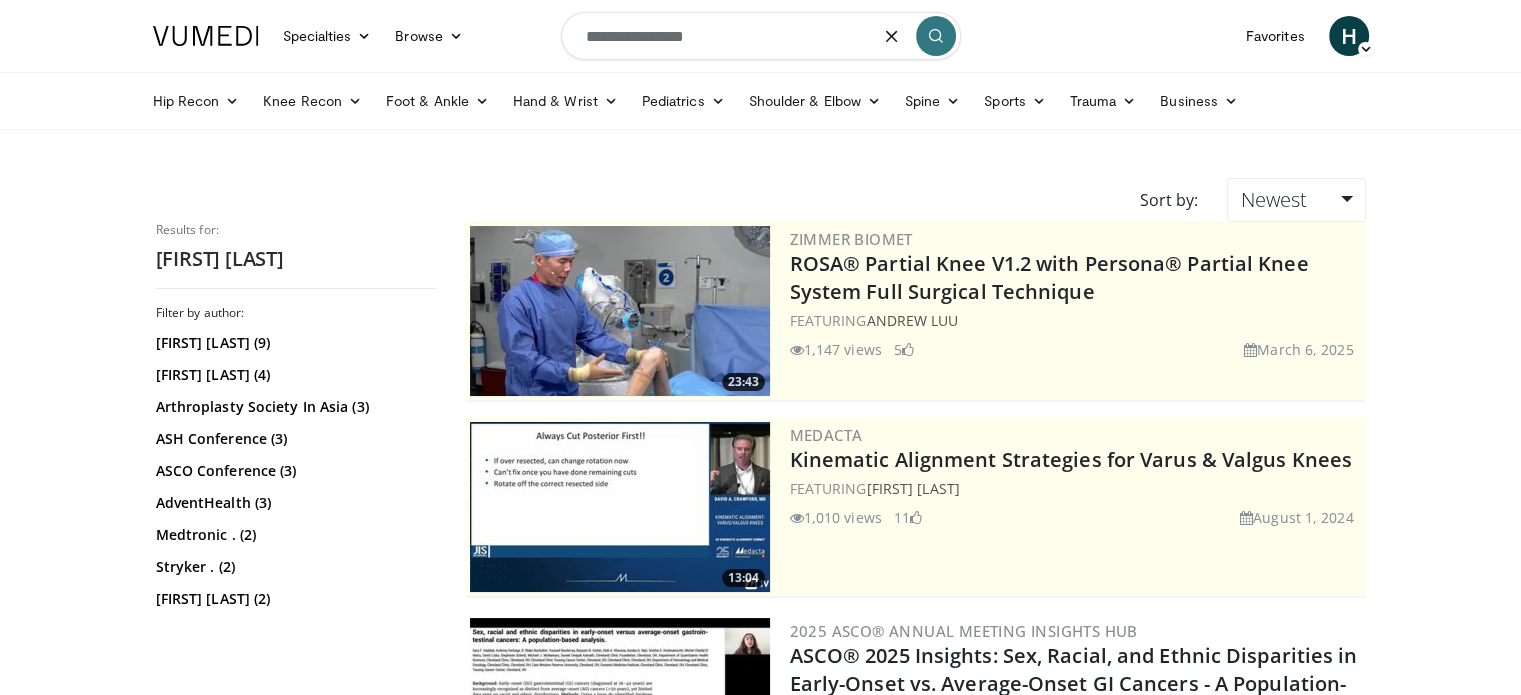 type on "**********" 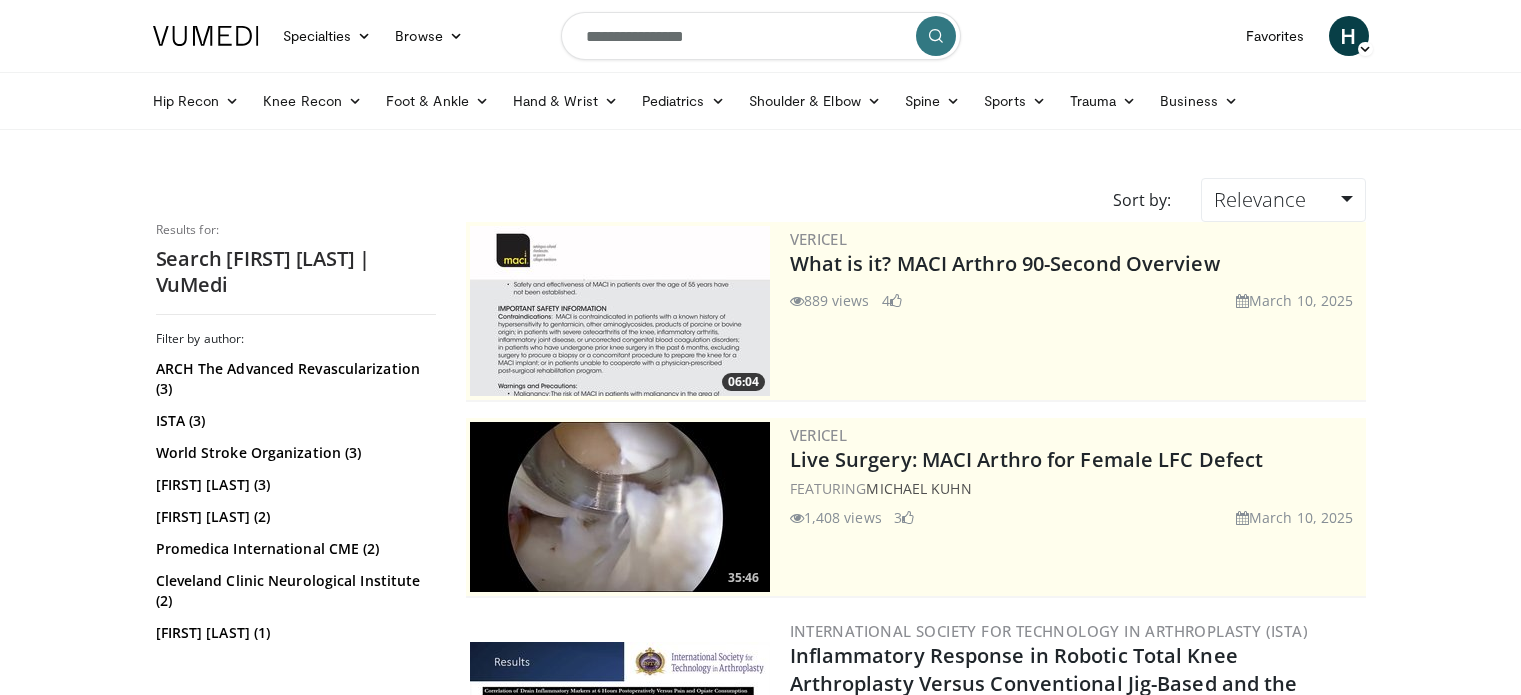 scroll, scrollTop: 0, scrollLeft: 0, axis: both 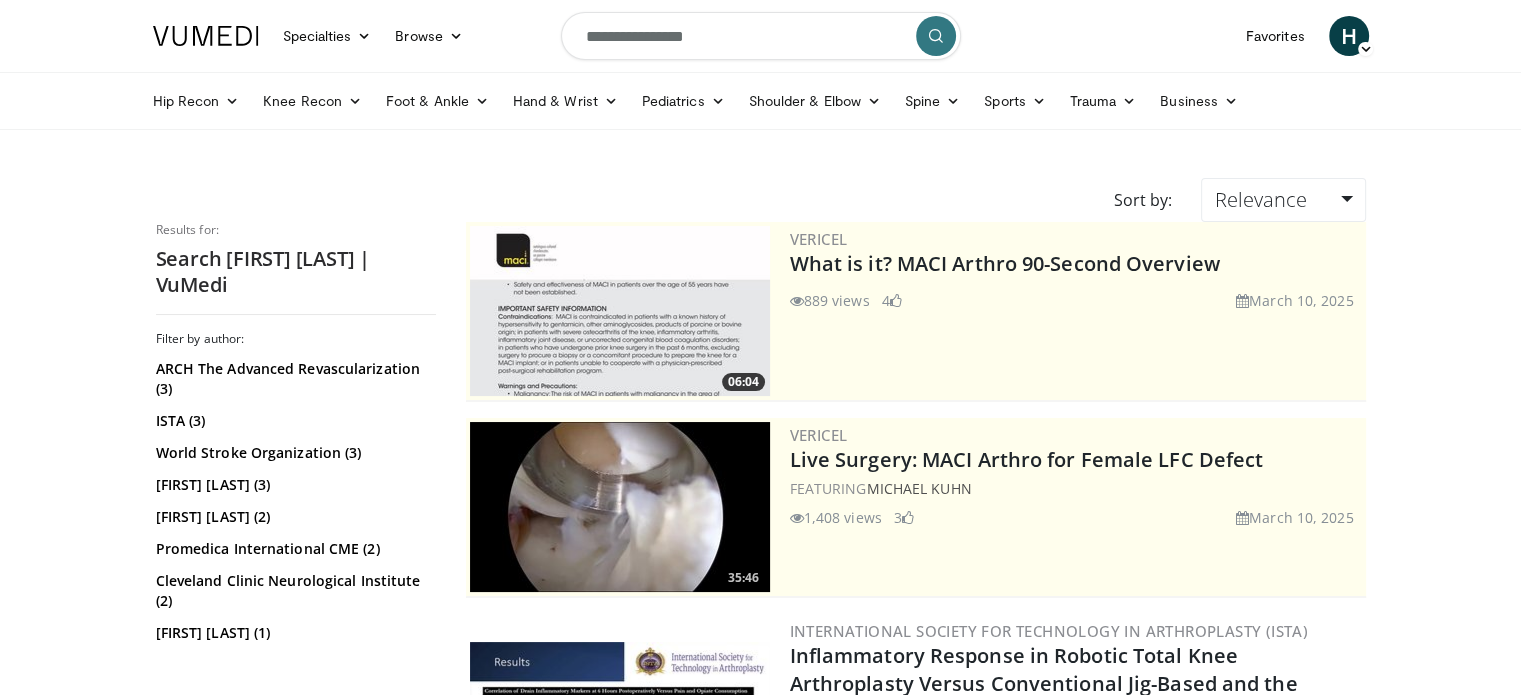 click on "**********" at bounding box center (761, 36) 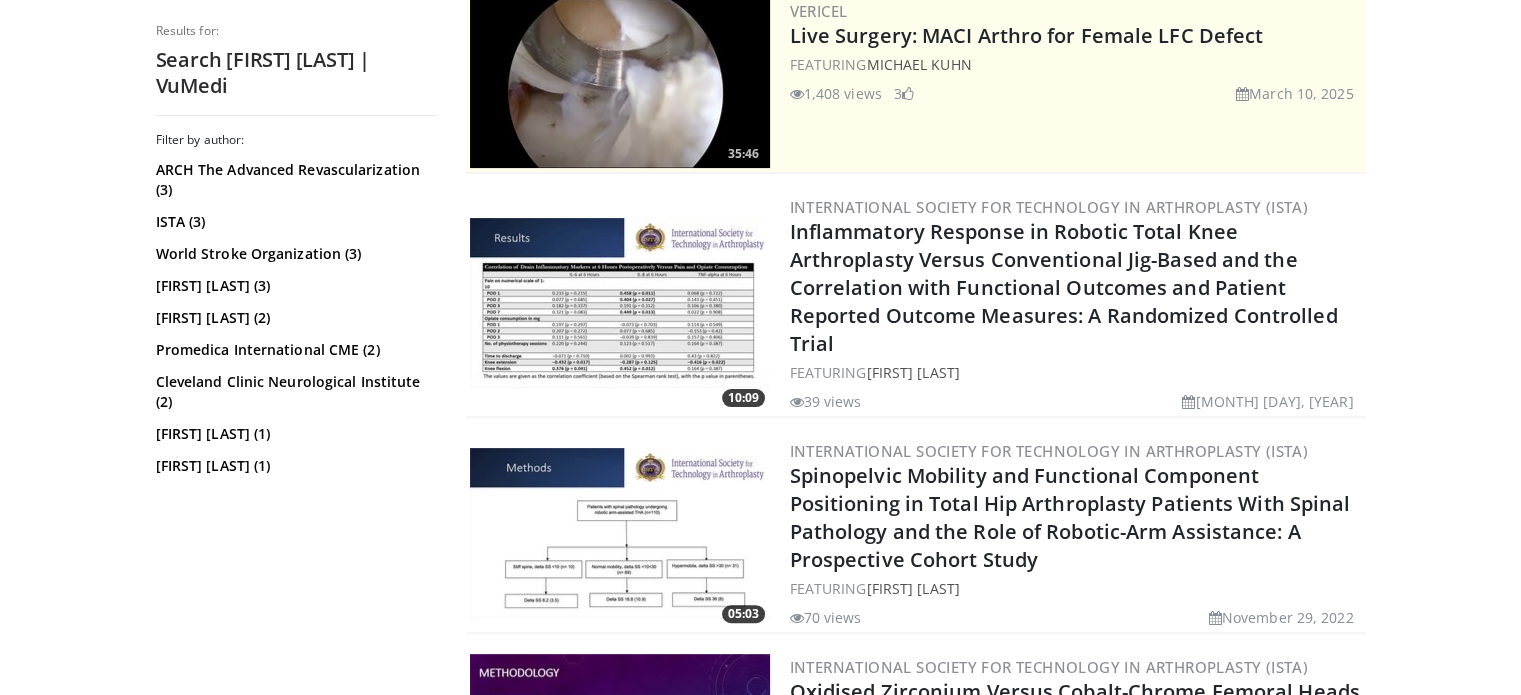 scroll, scrollTop: 424, scrollLeft: 0, axis: vertical 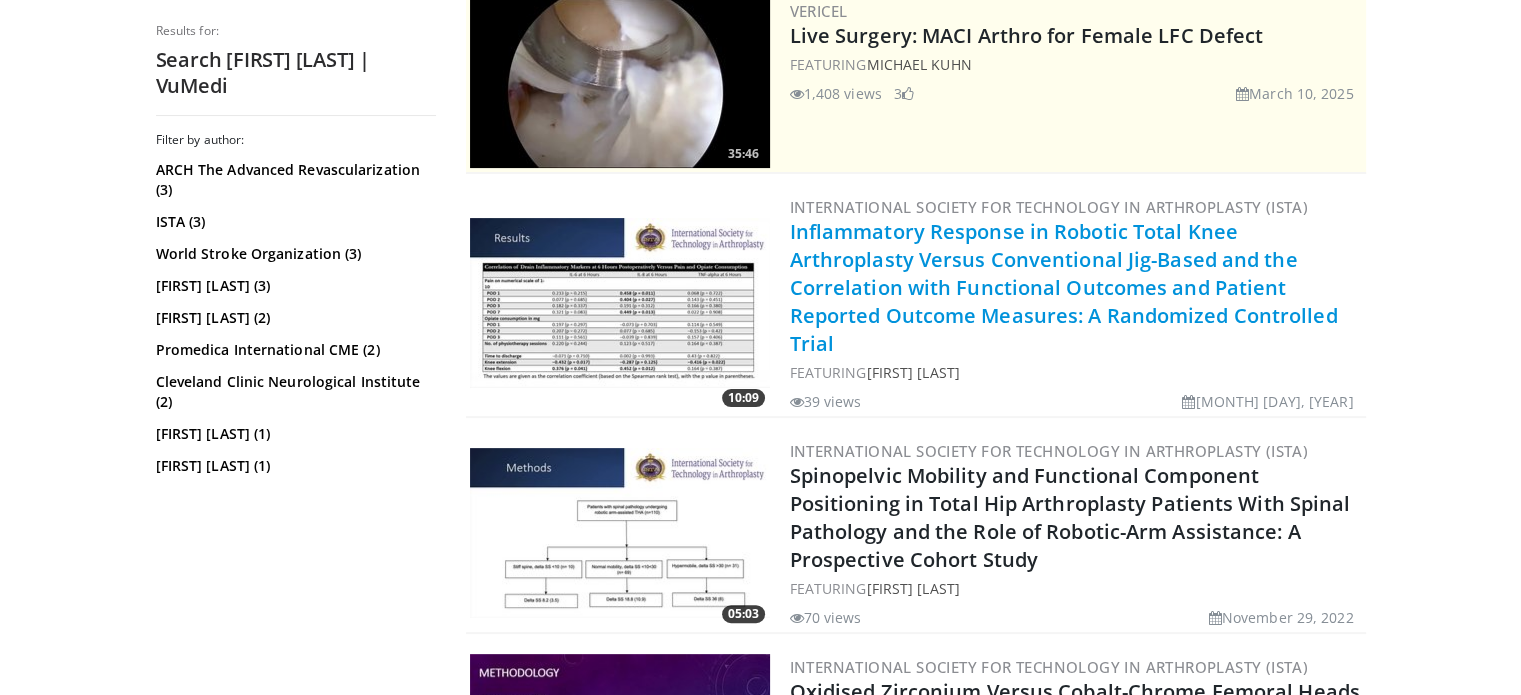 click on "Inflammatory Response in Robotic Total Knee Arthroplasty Versus Conventional Jig-Based and the Correlation with Functional Outcomes and Patient Reported Outcome Measures: A Randomized Controlled Trial" at bounding box center [1064, 287] 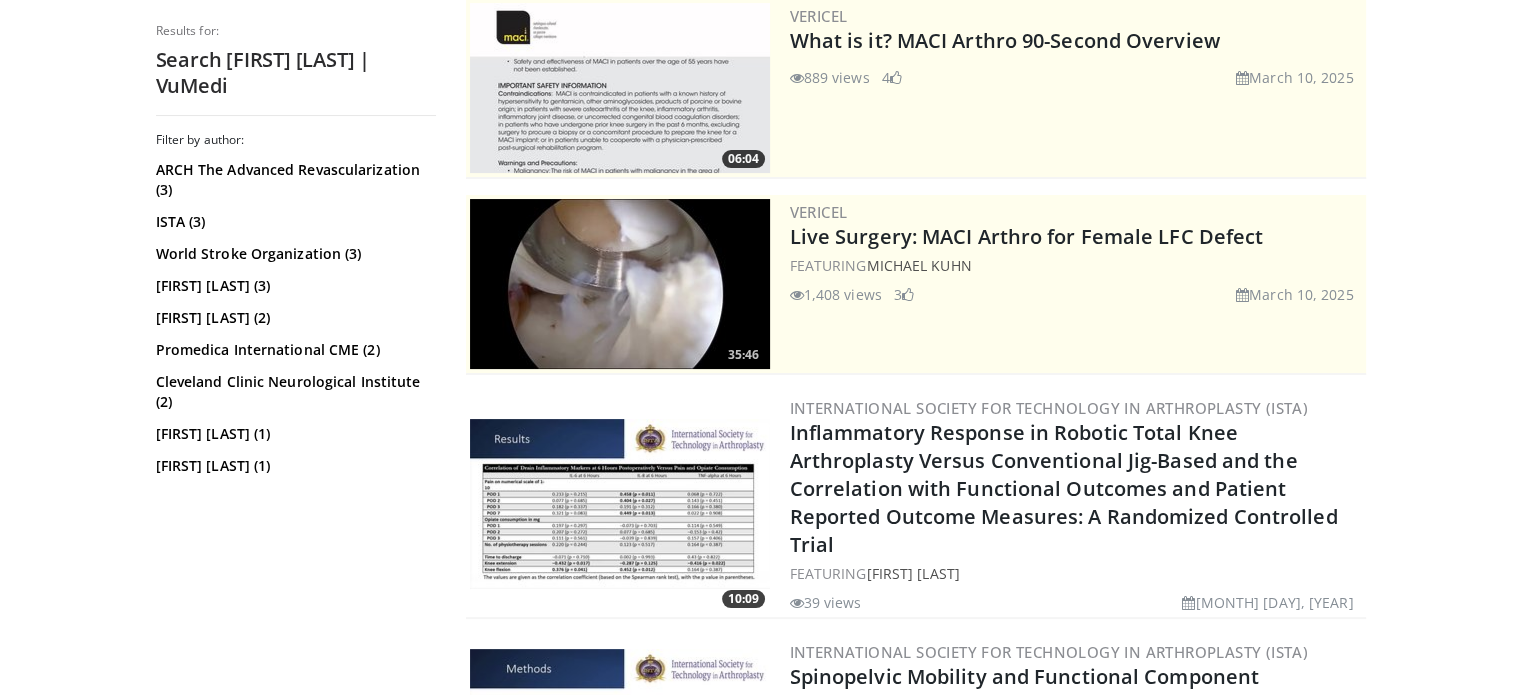 scroll, scrollTop: 0, scrollLeft: 0, axis: both 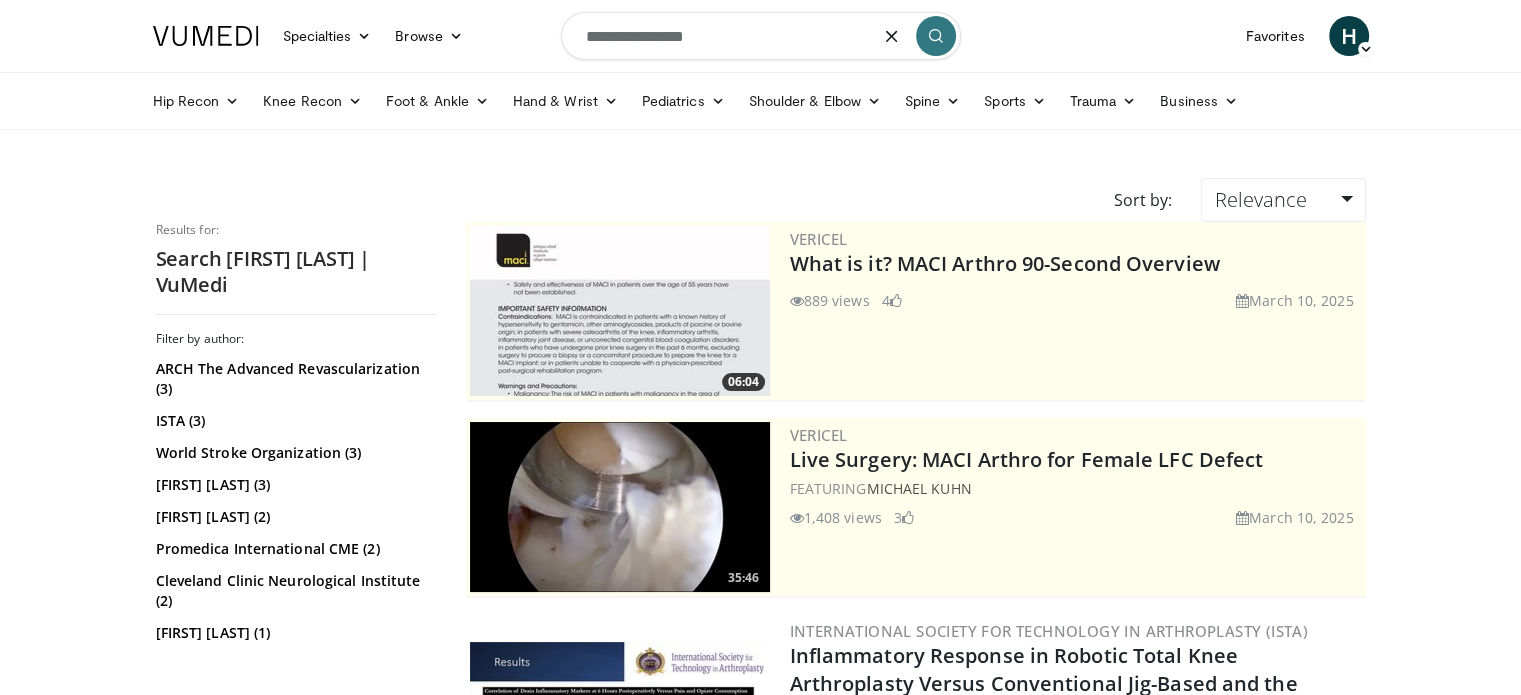 click on "**********" at bounding box center [761, 36] 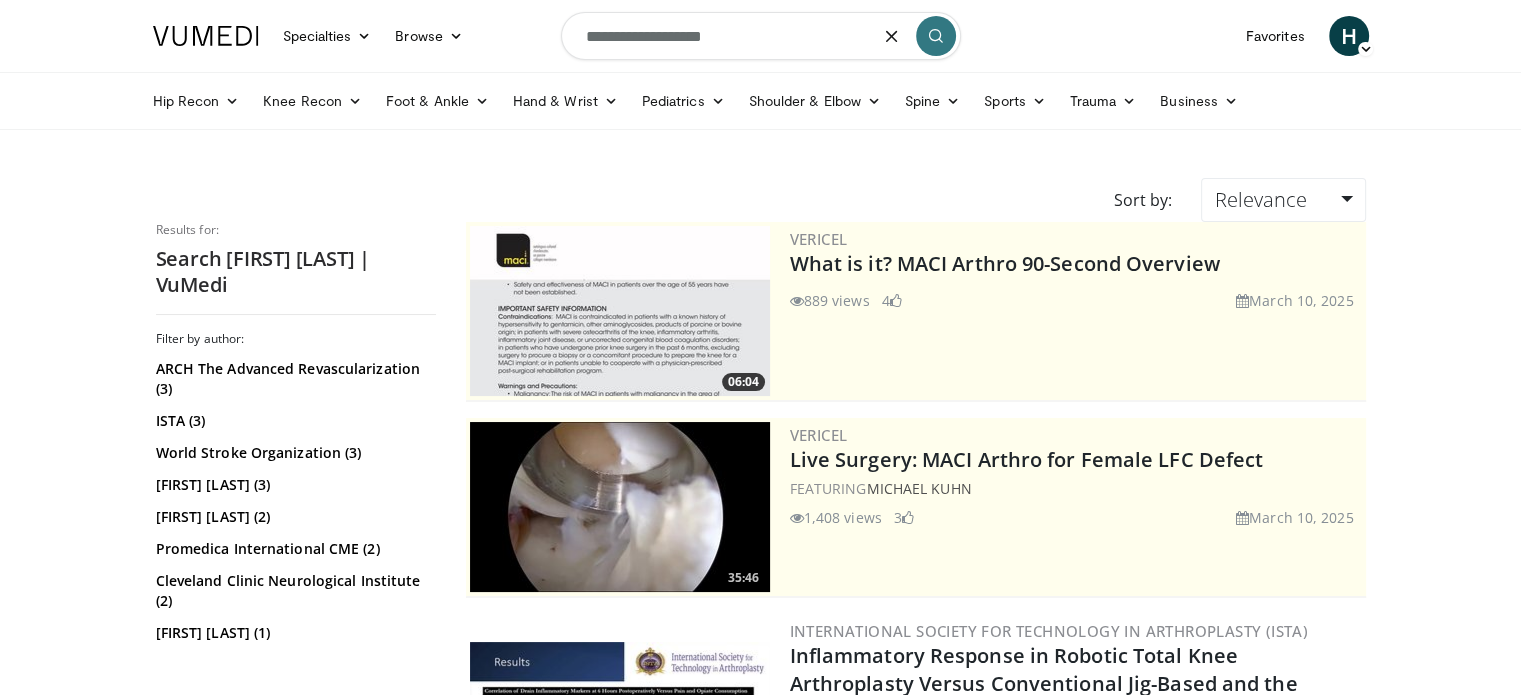 type on "**********" 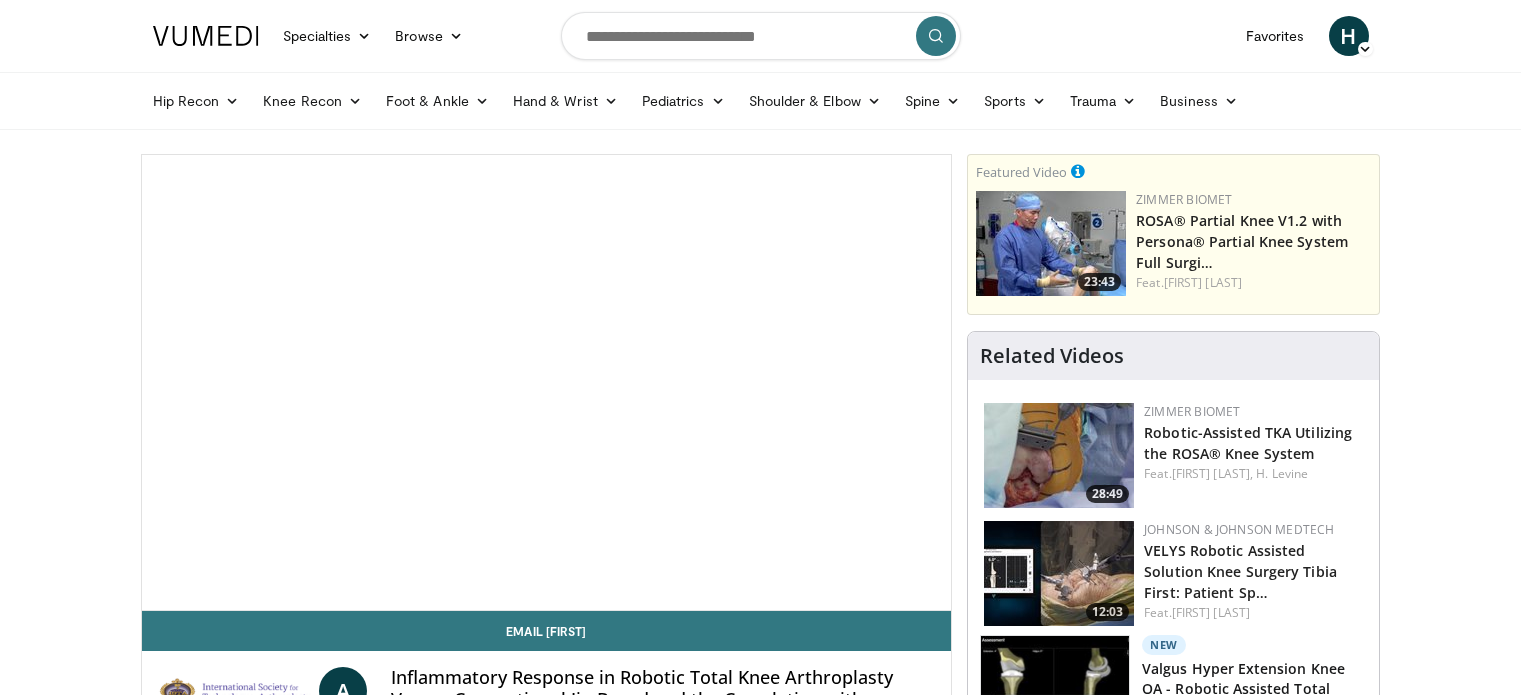 scroll, scrollTop: 0, scrollLeft: 0, axis: both 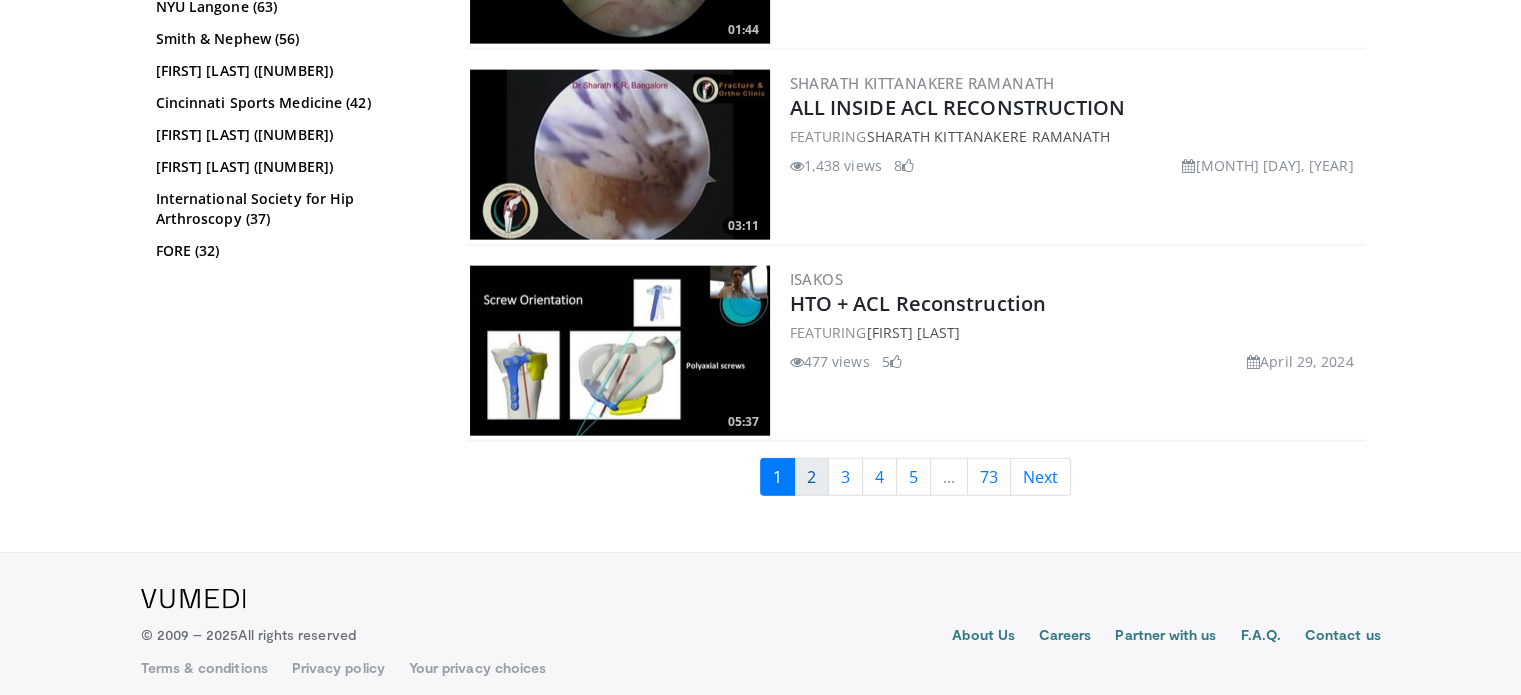 click on "2" at bounding box center [811, 477] 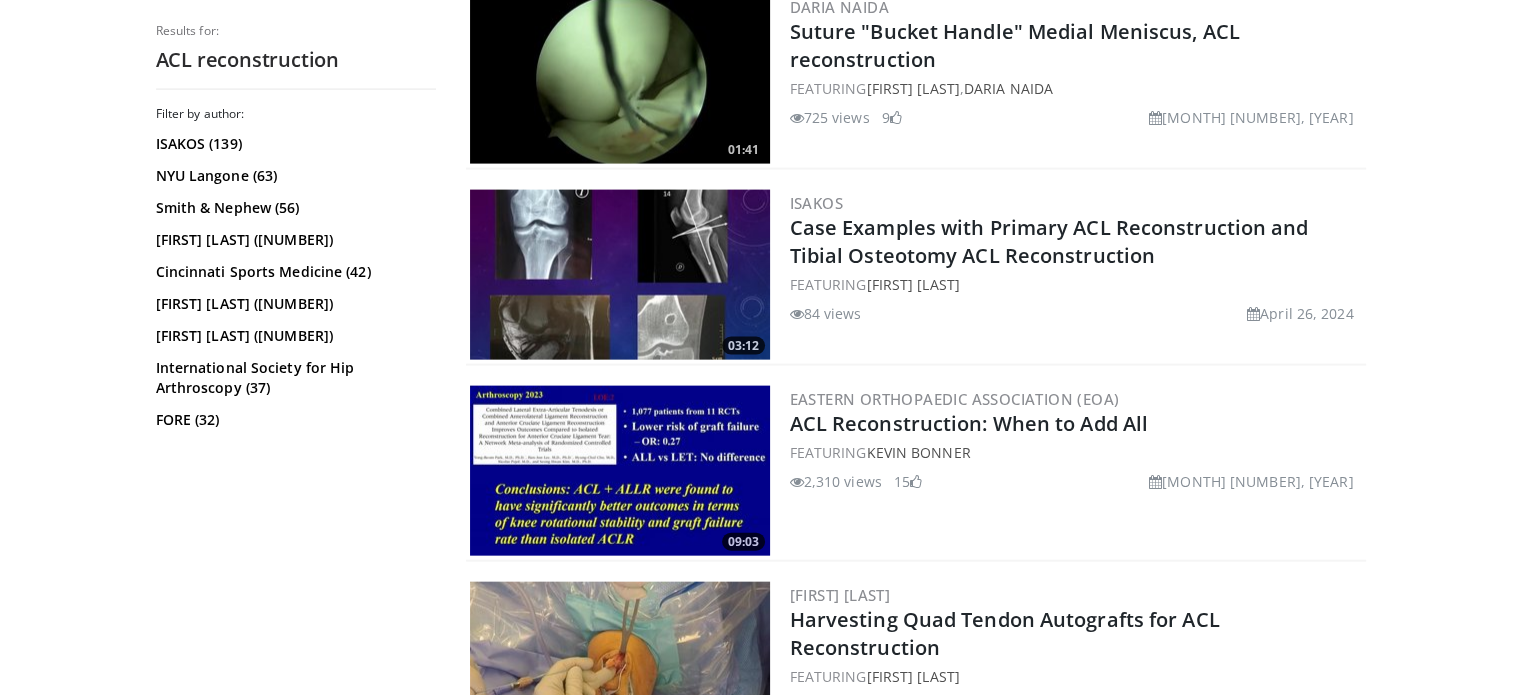 scroll, scrollTop: 4350, scrollLeft: 0, axis: vertical 